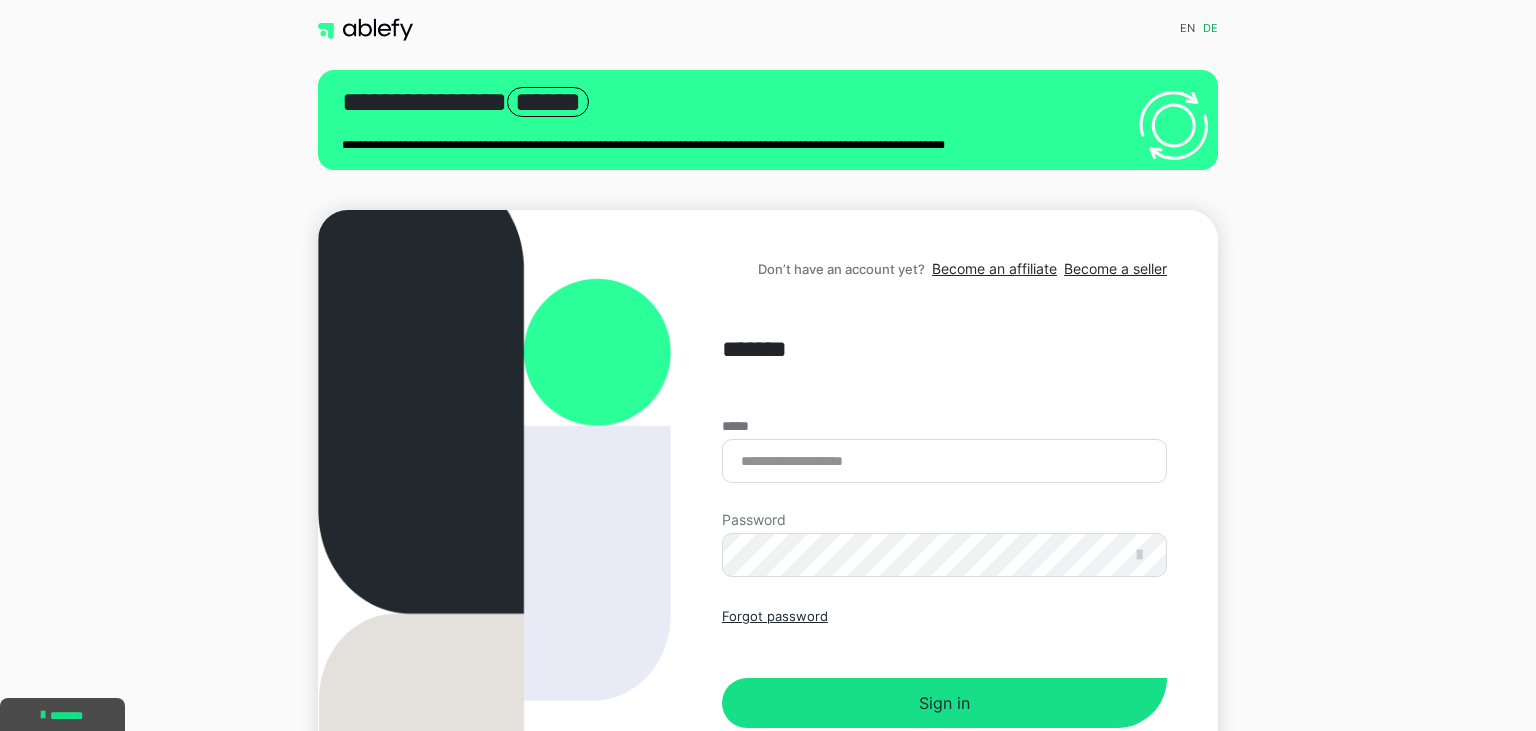 scroll, scrollTop: 0, scrollLeft: 0, axis: both 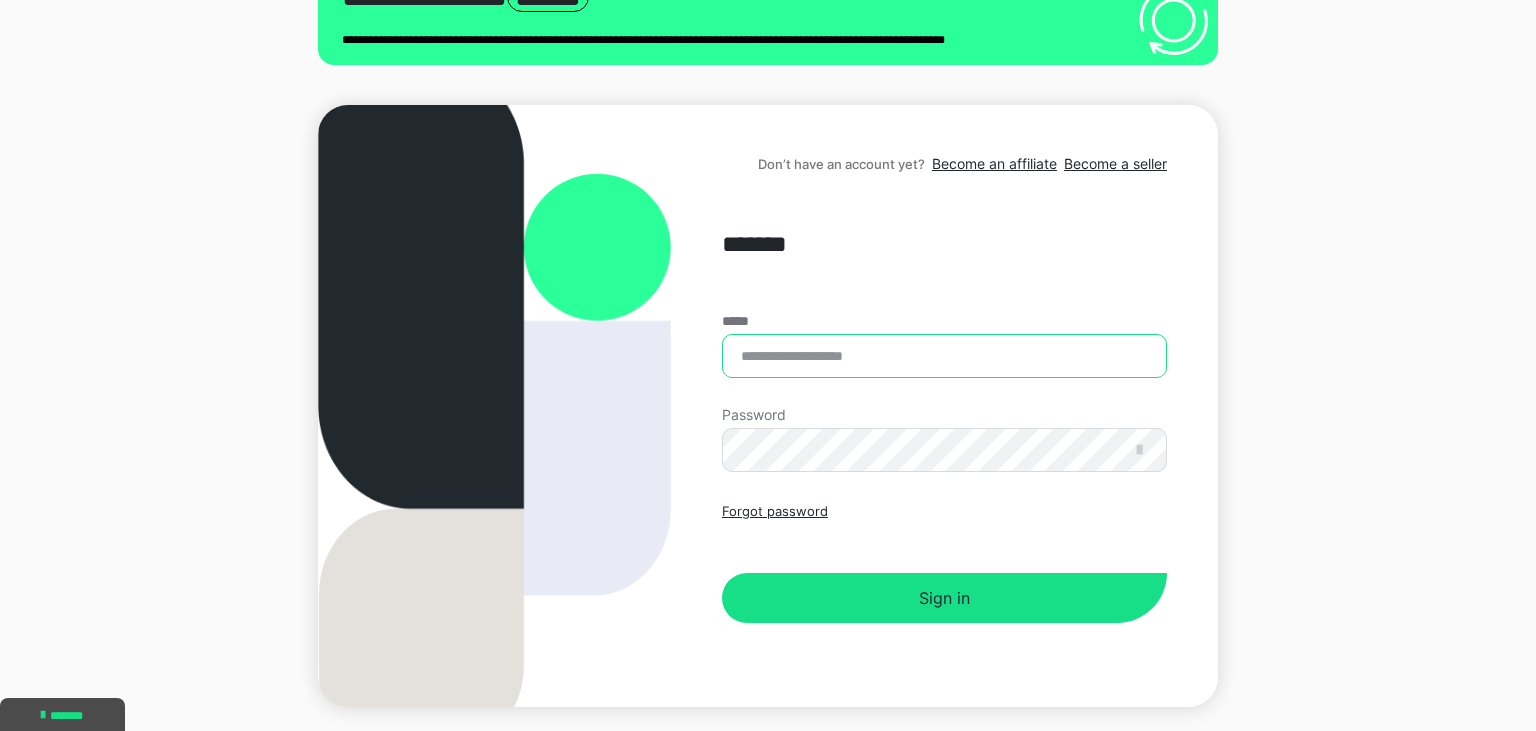 click on "*****" at bounding box center [944, 356] 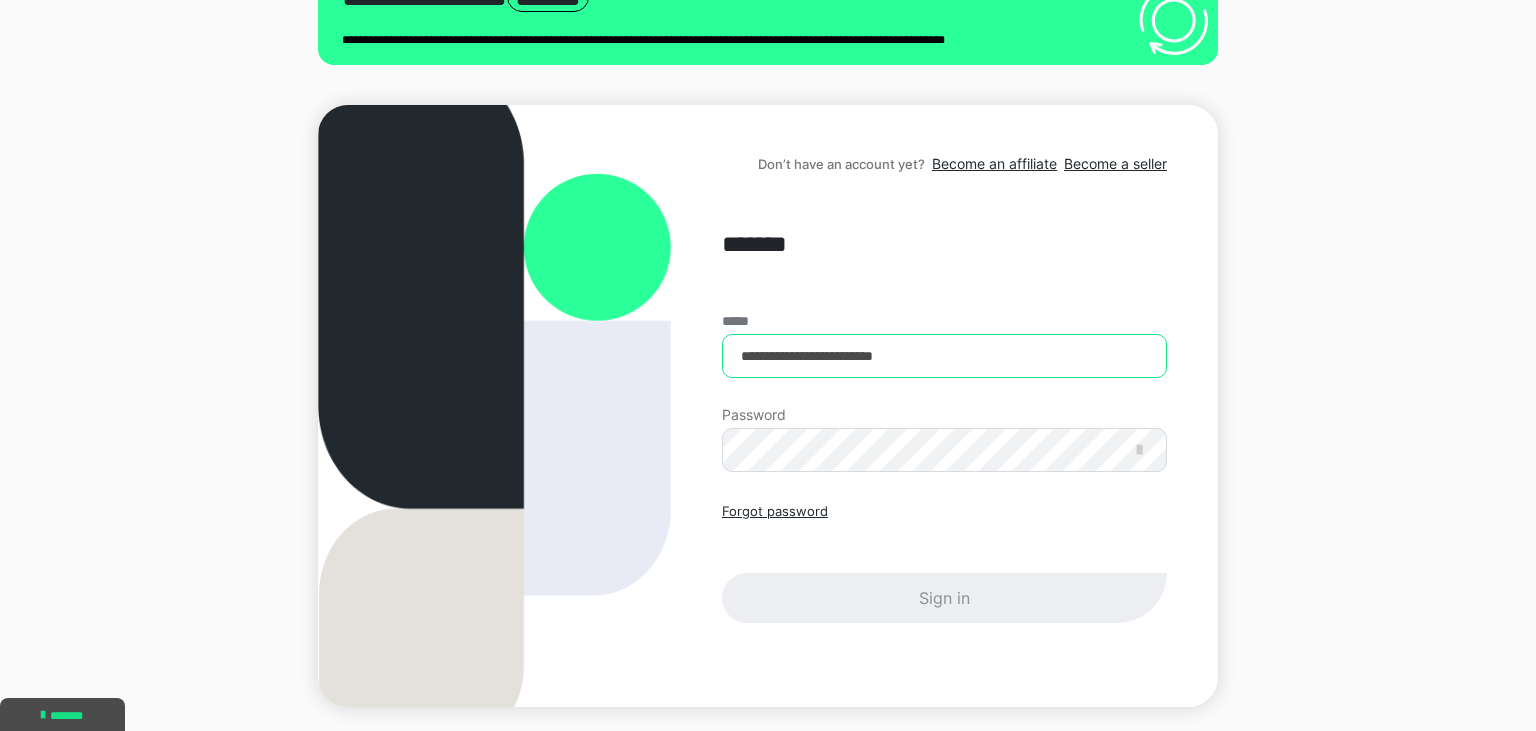 type on "**********" 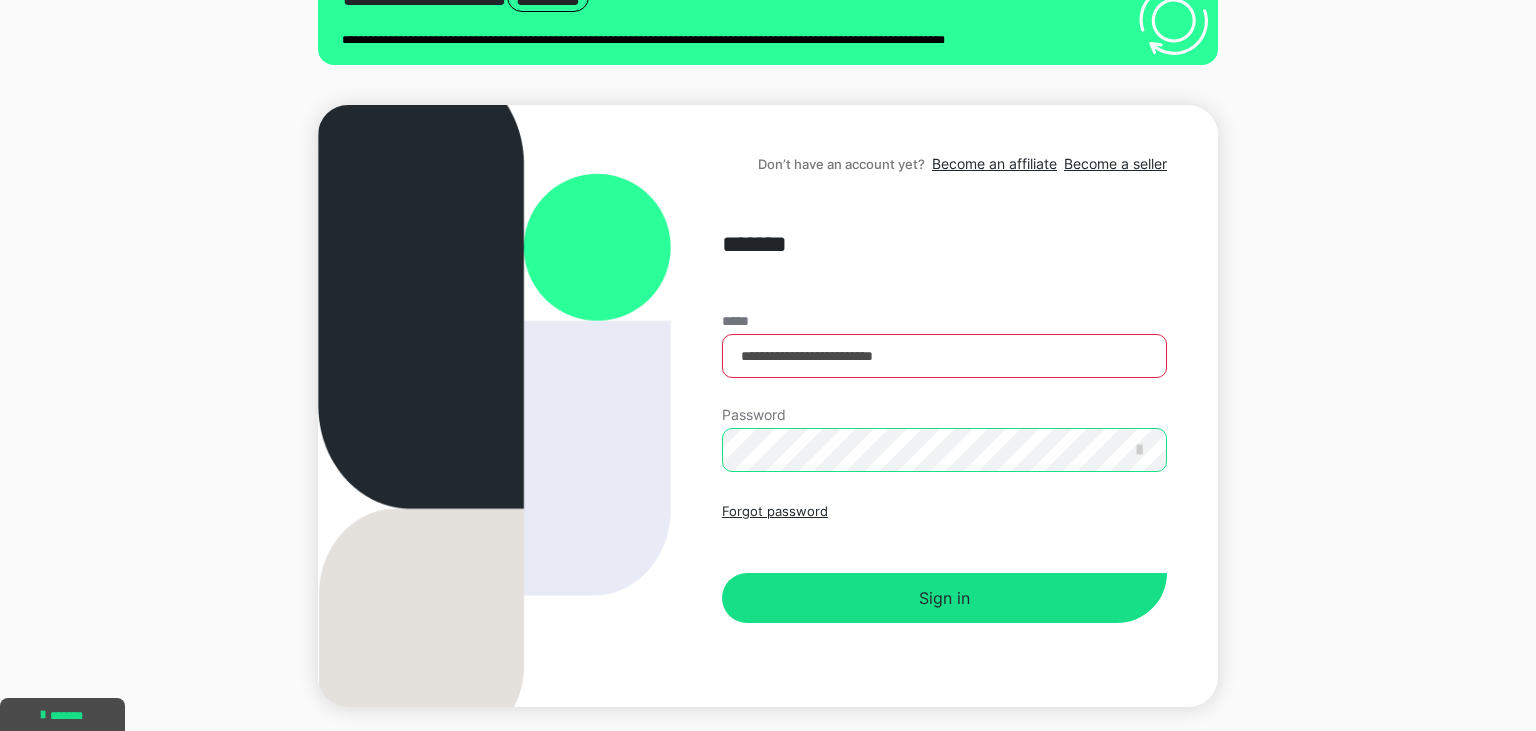 click on "Sign in" at bounding box center [944, 598] 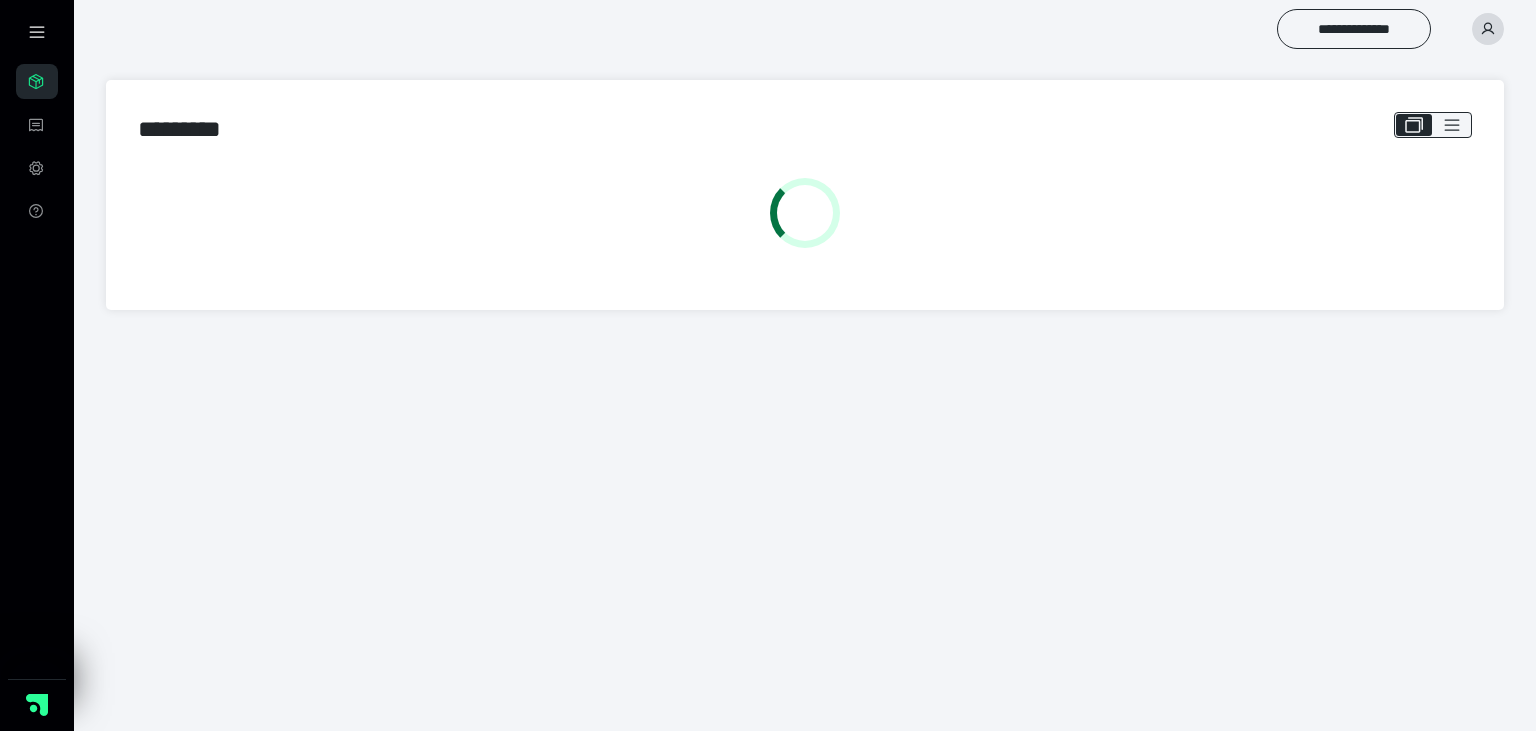 scroll, scrollTop: 0, scrollLeft: 0, axis: both 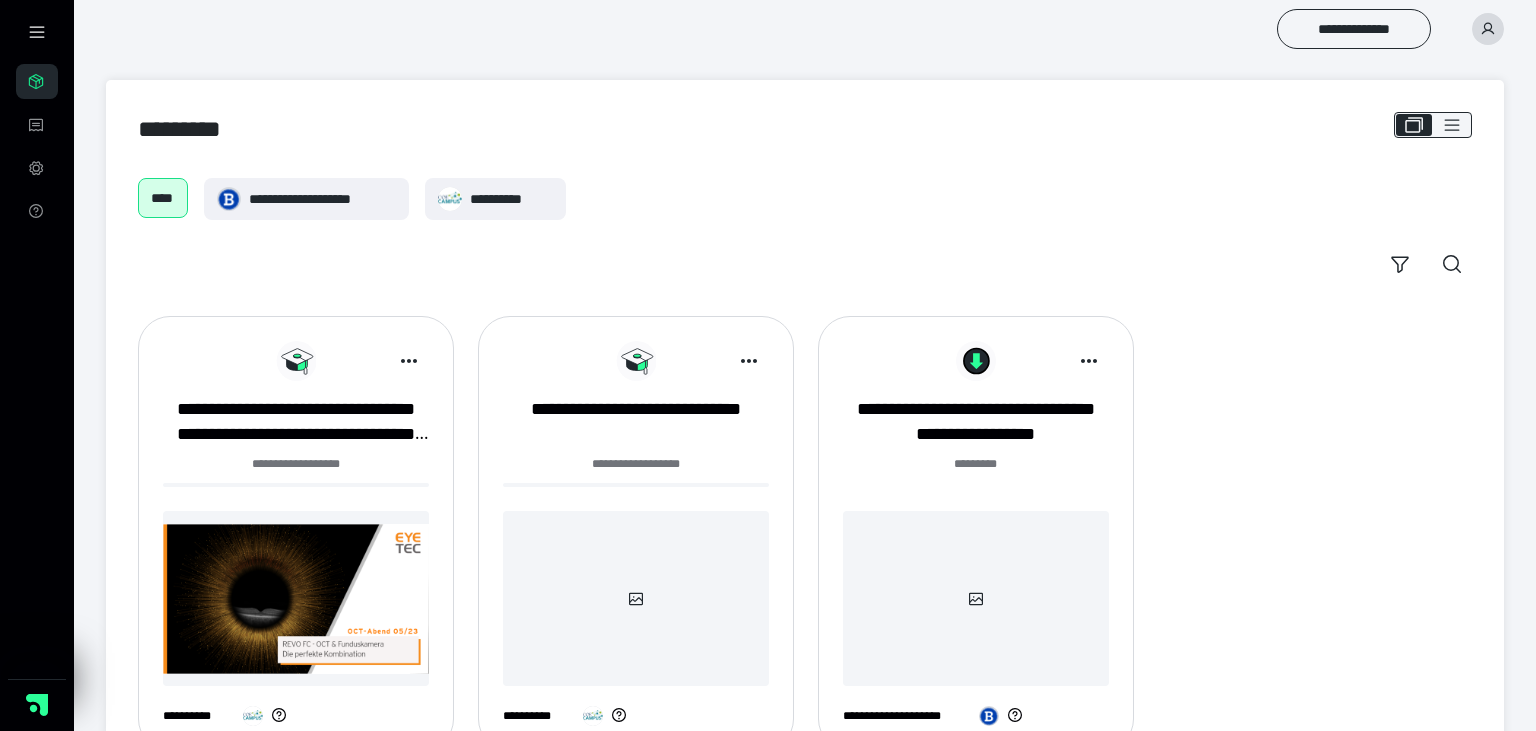 click at bounding box center [296, 598] 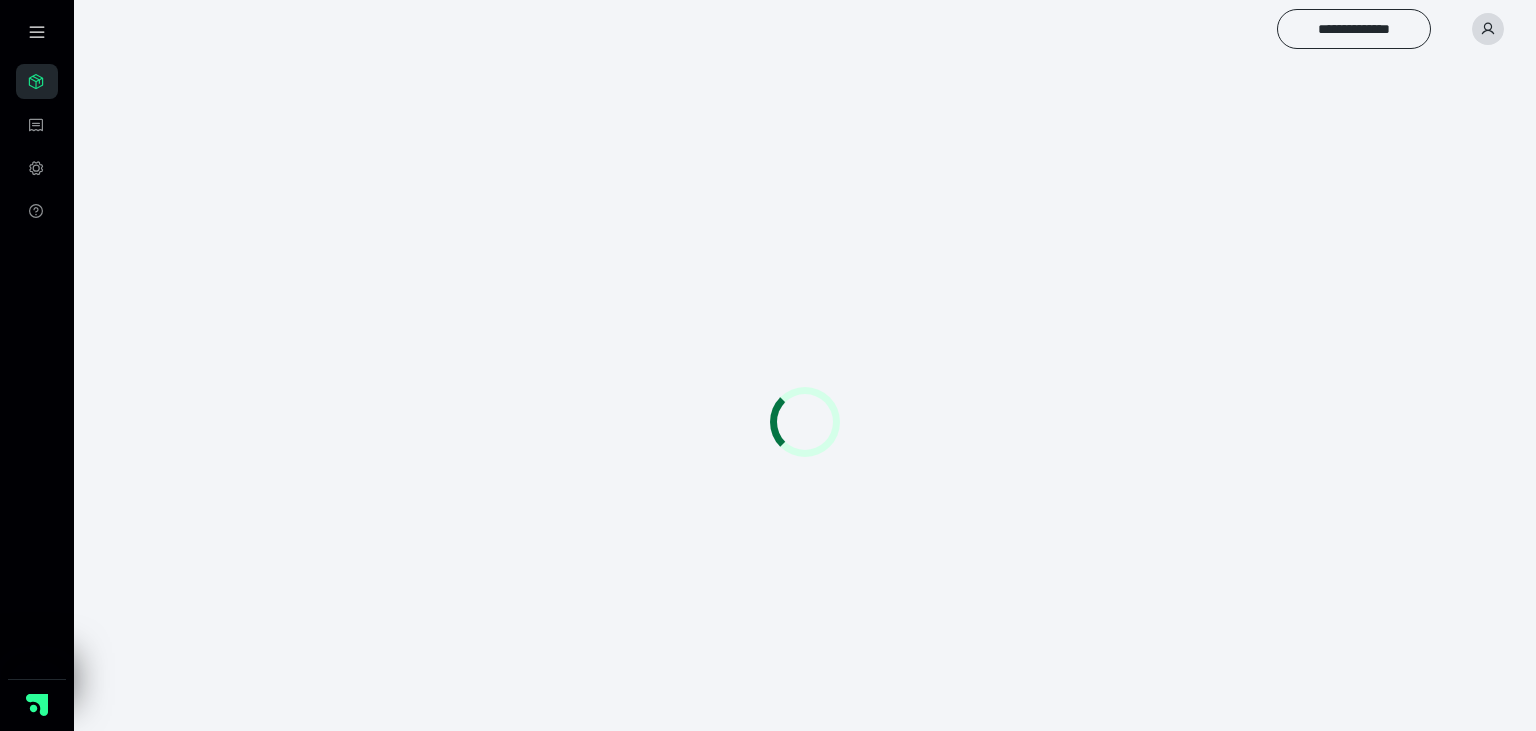 scroll, scrollTop: 0, scrollLeft: 0, axis: both 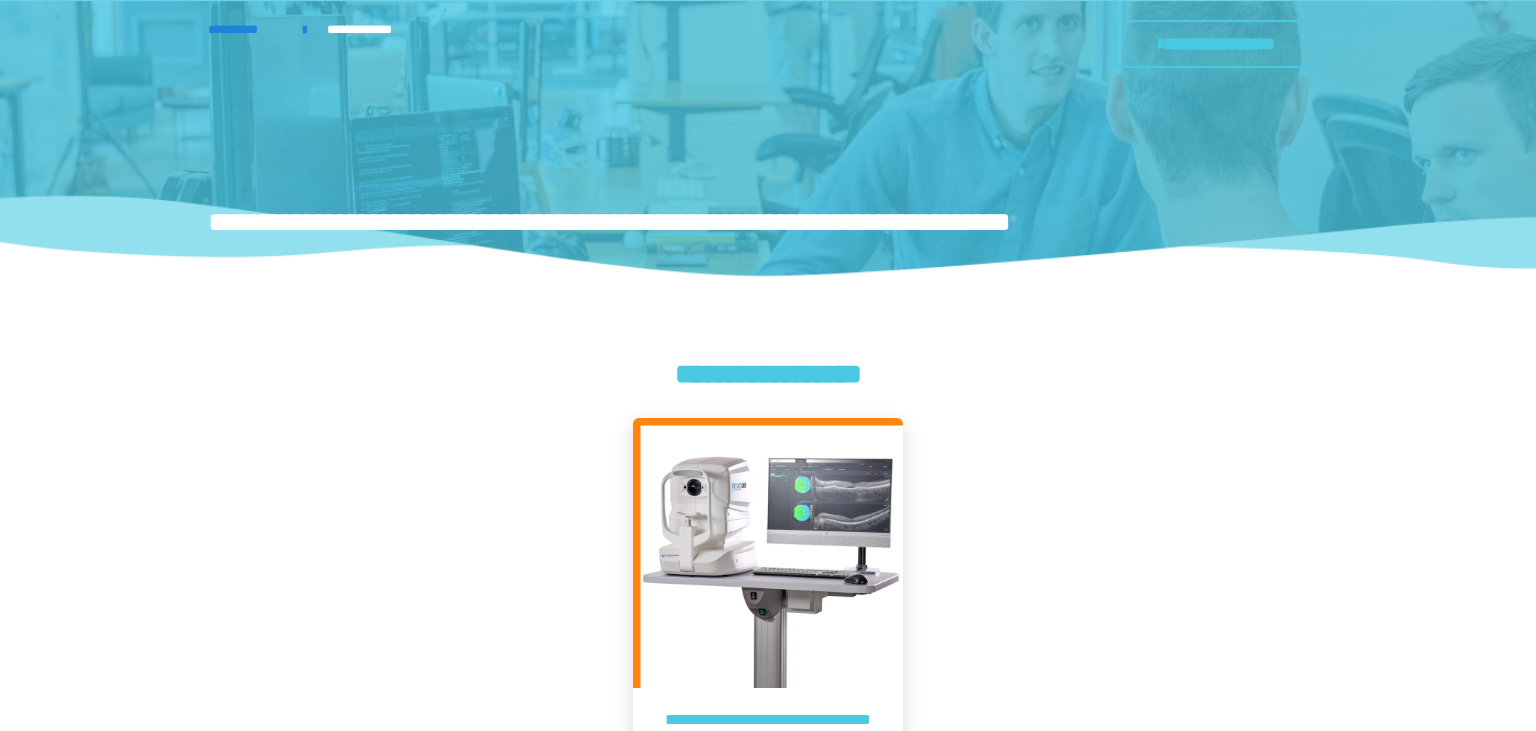 click on "**********" at bounding box center [768, 670] 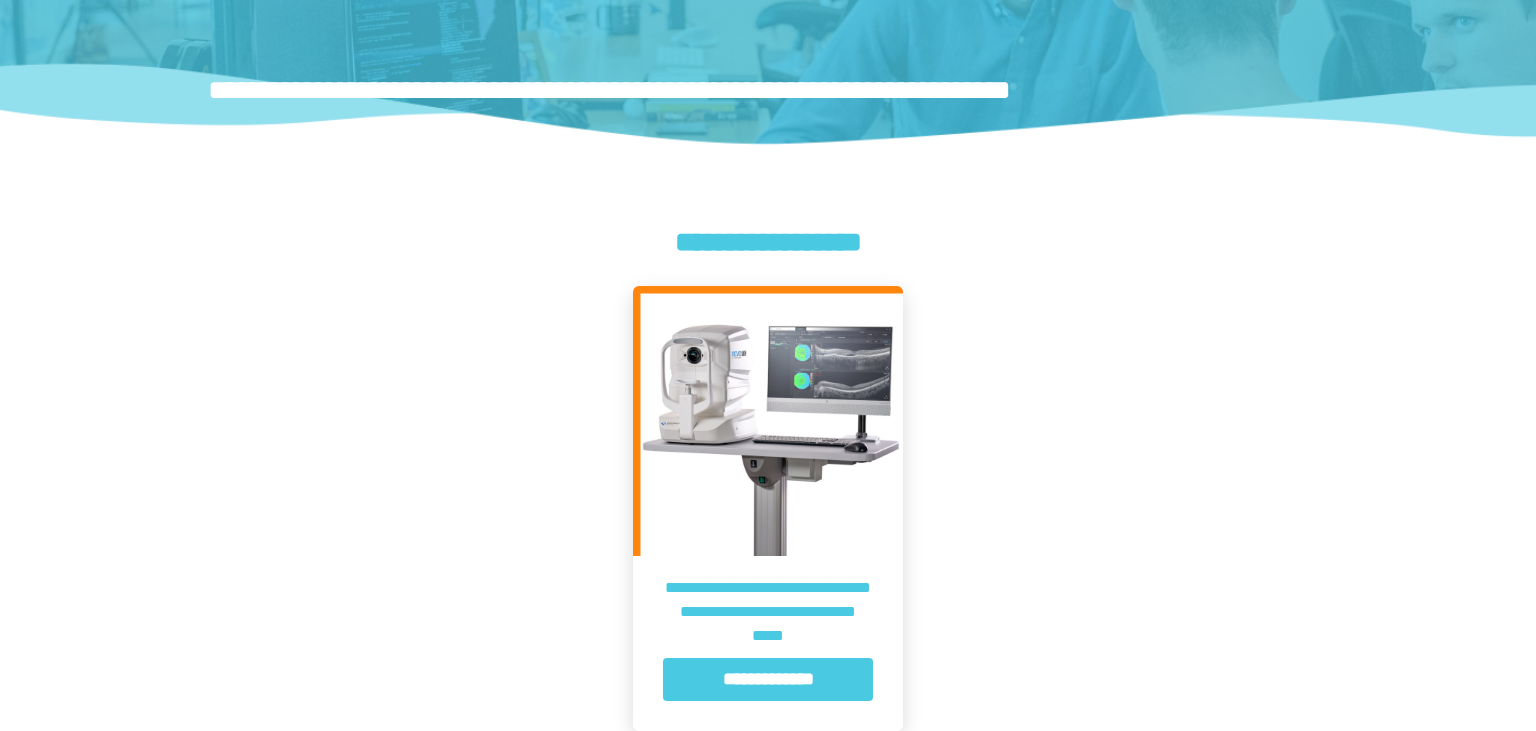 scroll, scrollTop: 192, scrollLeft: 0, axis: vertical 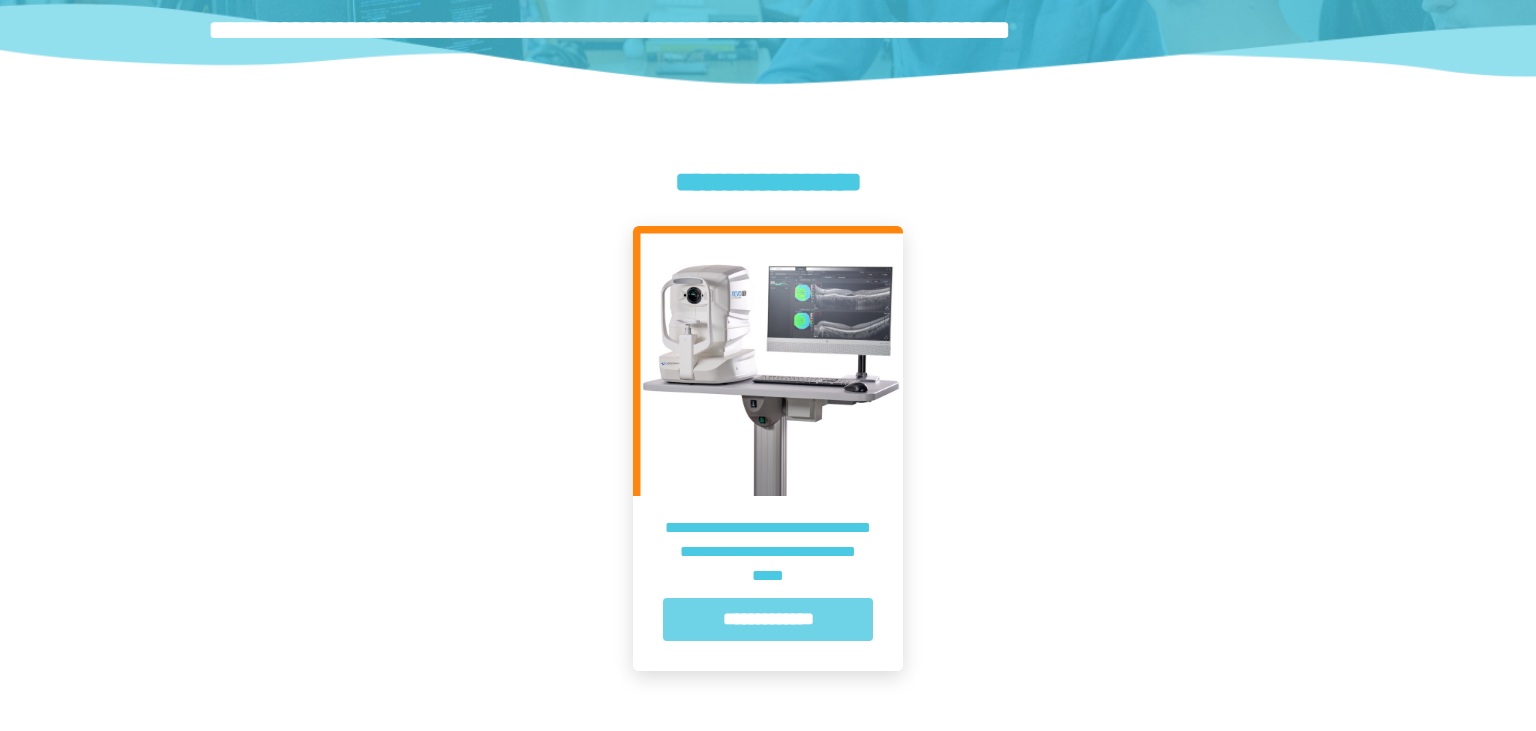 click on "**********" at bounding box center (768, 619) 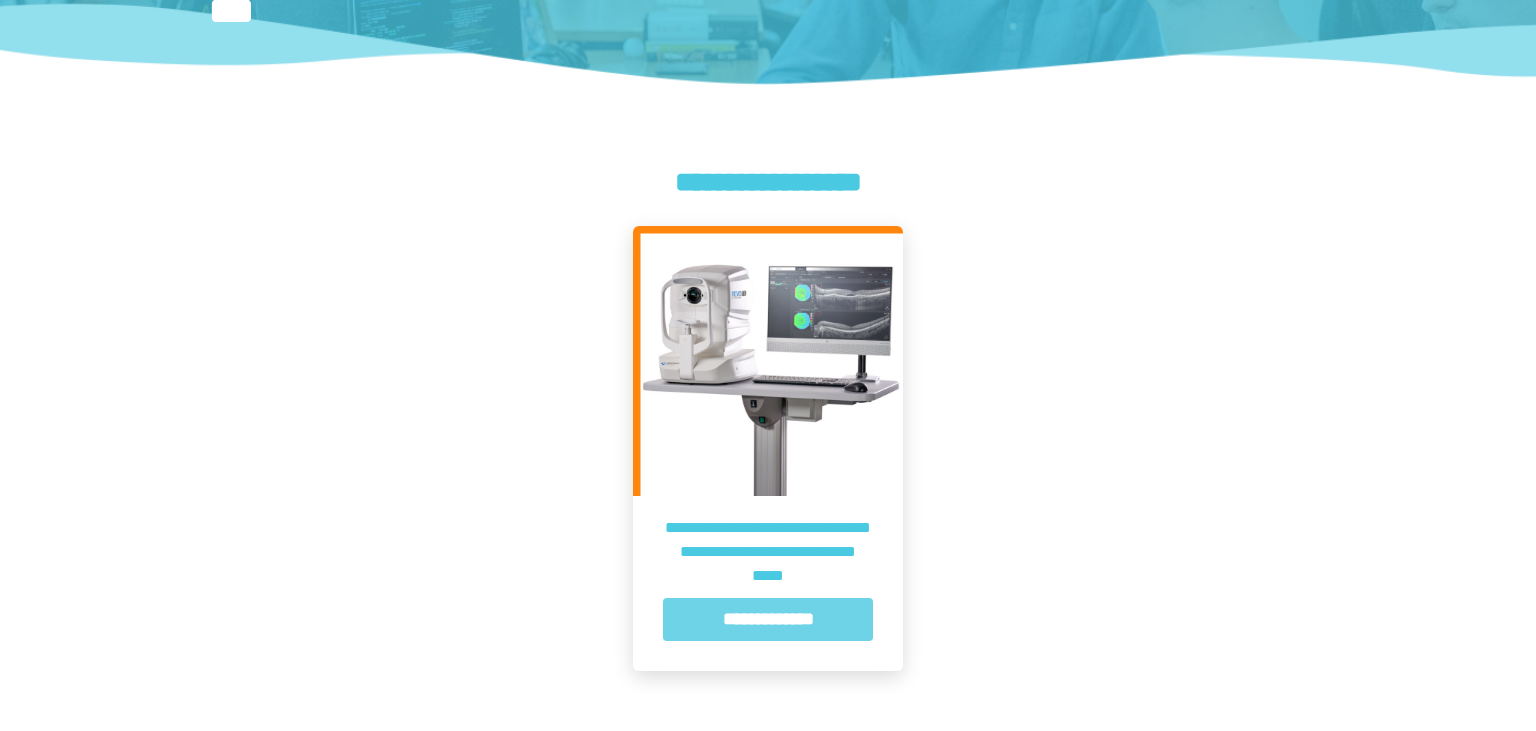 scroll, scrollTop: 0, scrollLeft: 0, axis: both 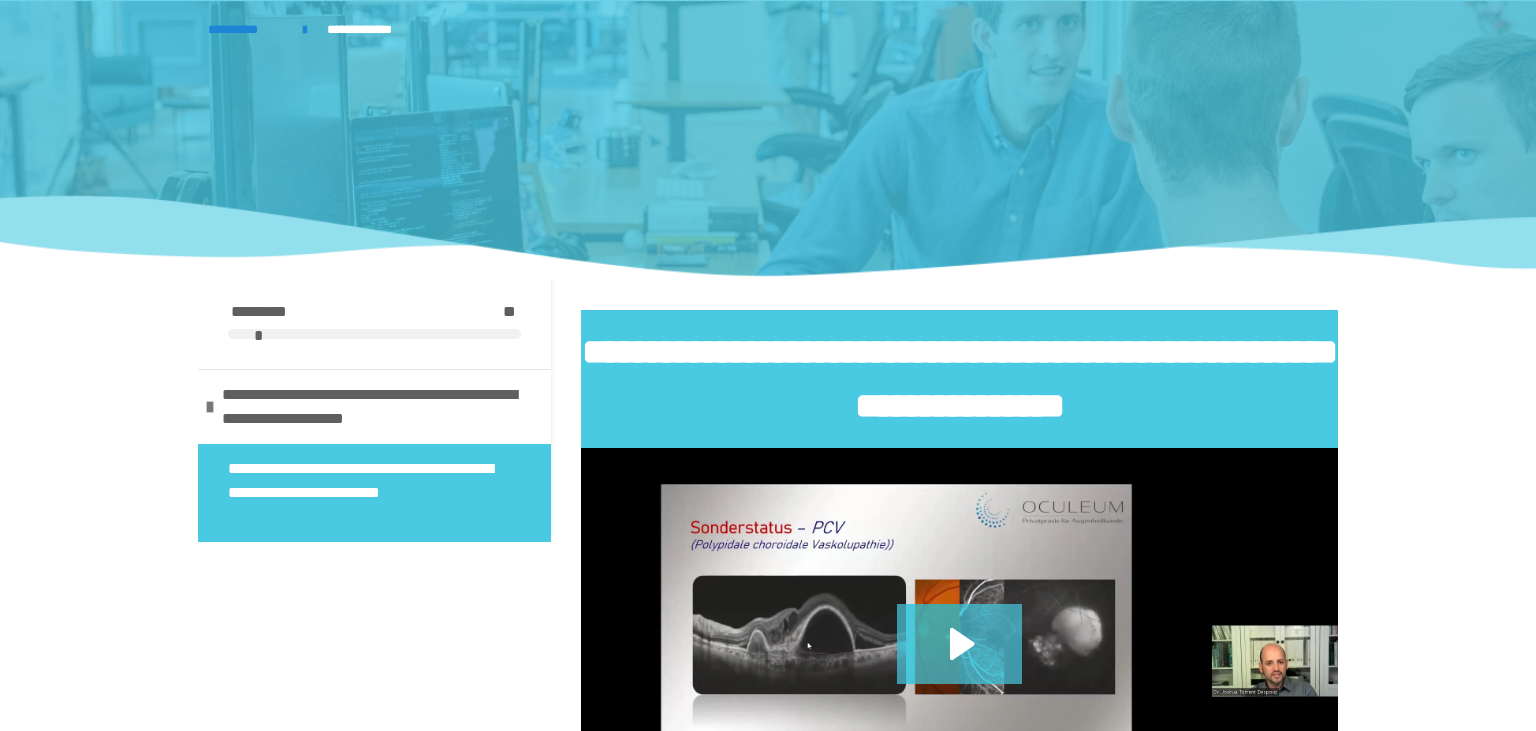 click on "**********" at bounding box center (768, 772) 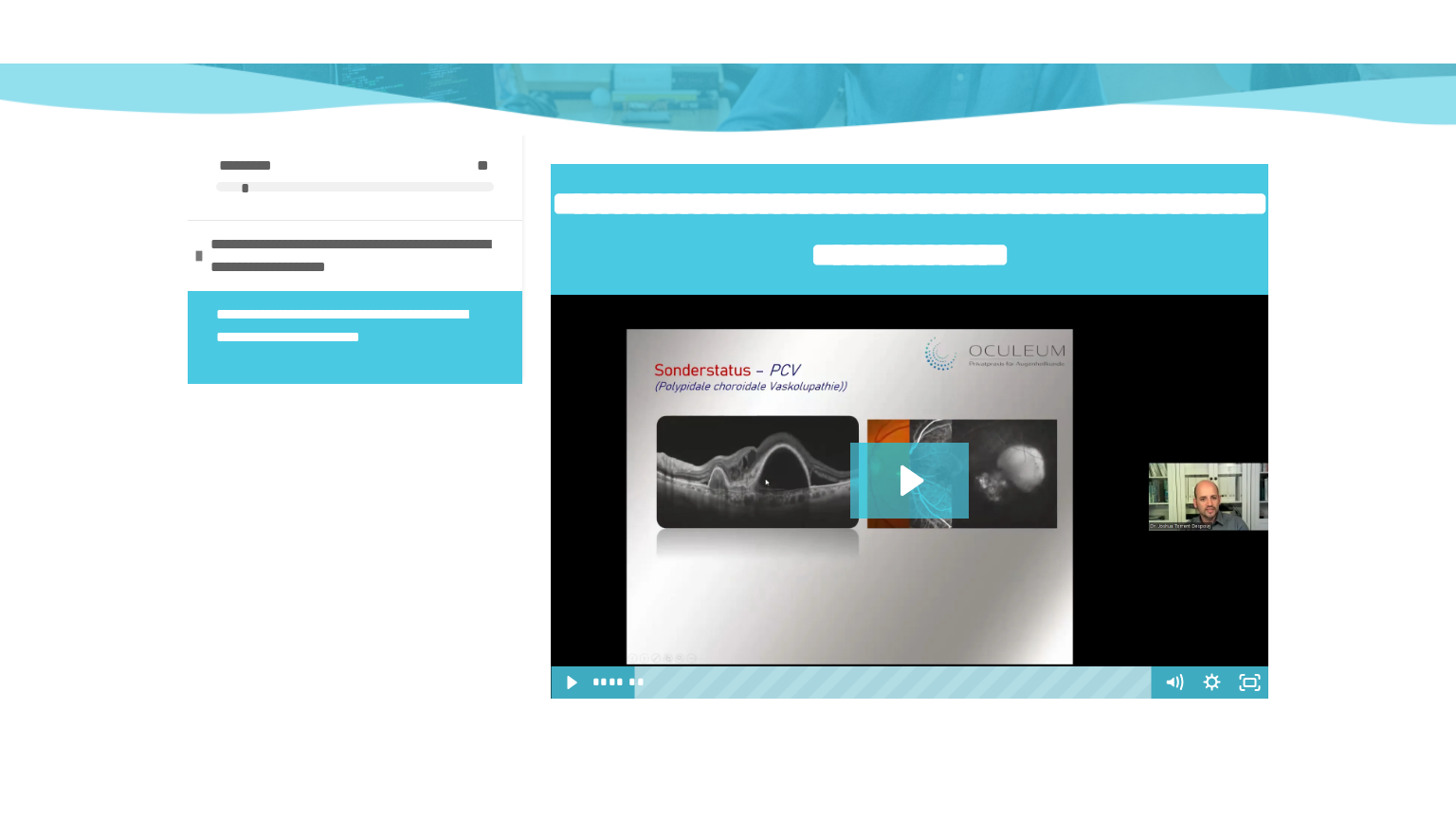 scroll, scrollTop: 200, scrollLeft: 0, axis: vertical 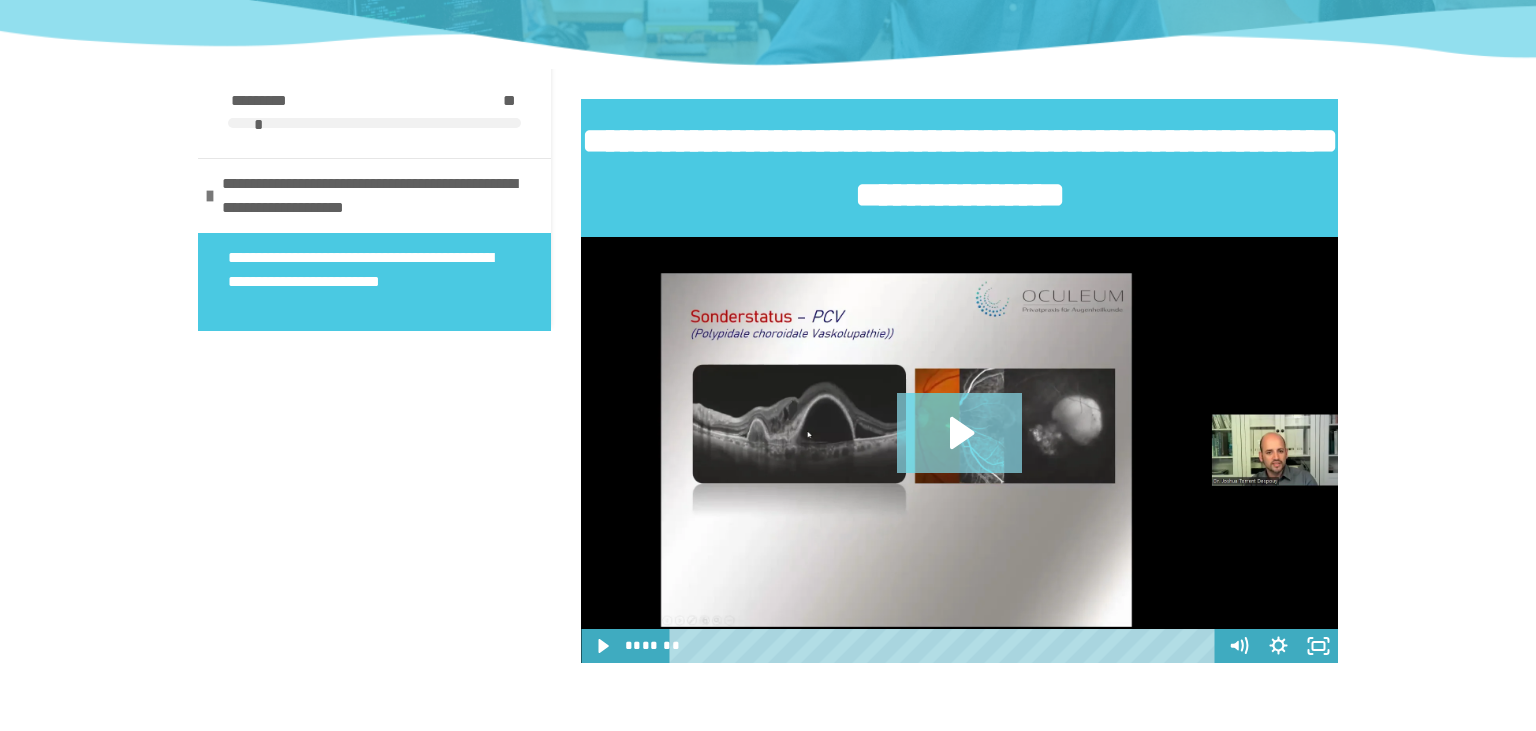 click 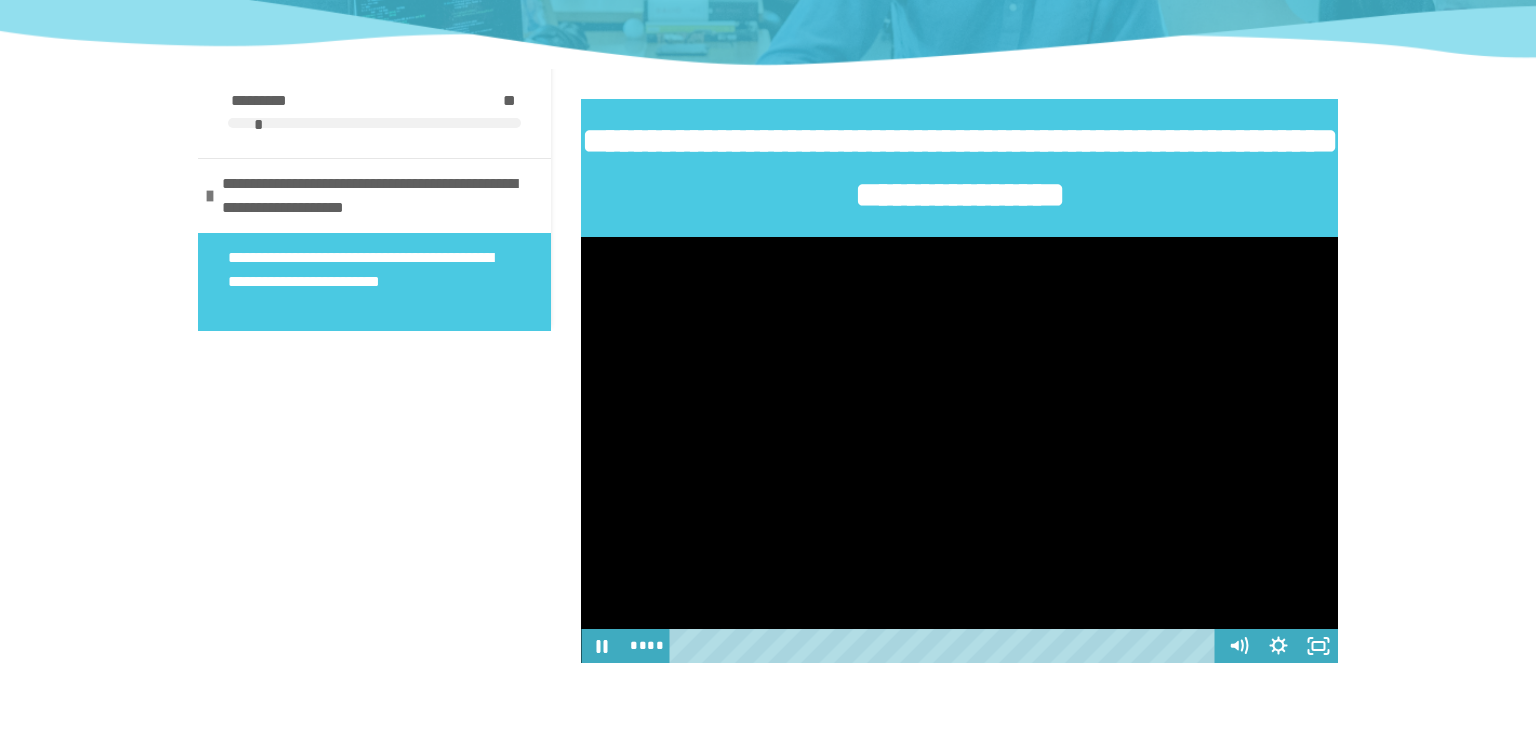 click at bounding box center [959, 450] 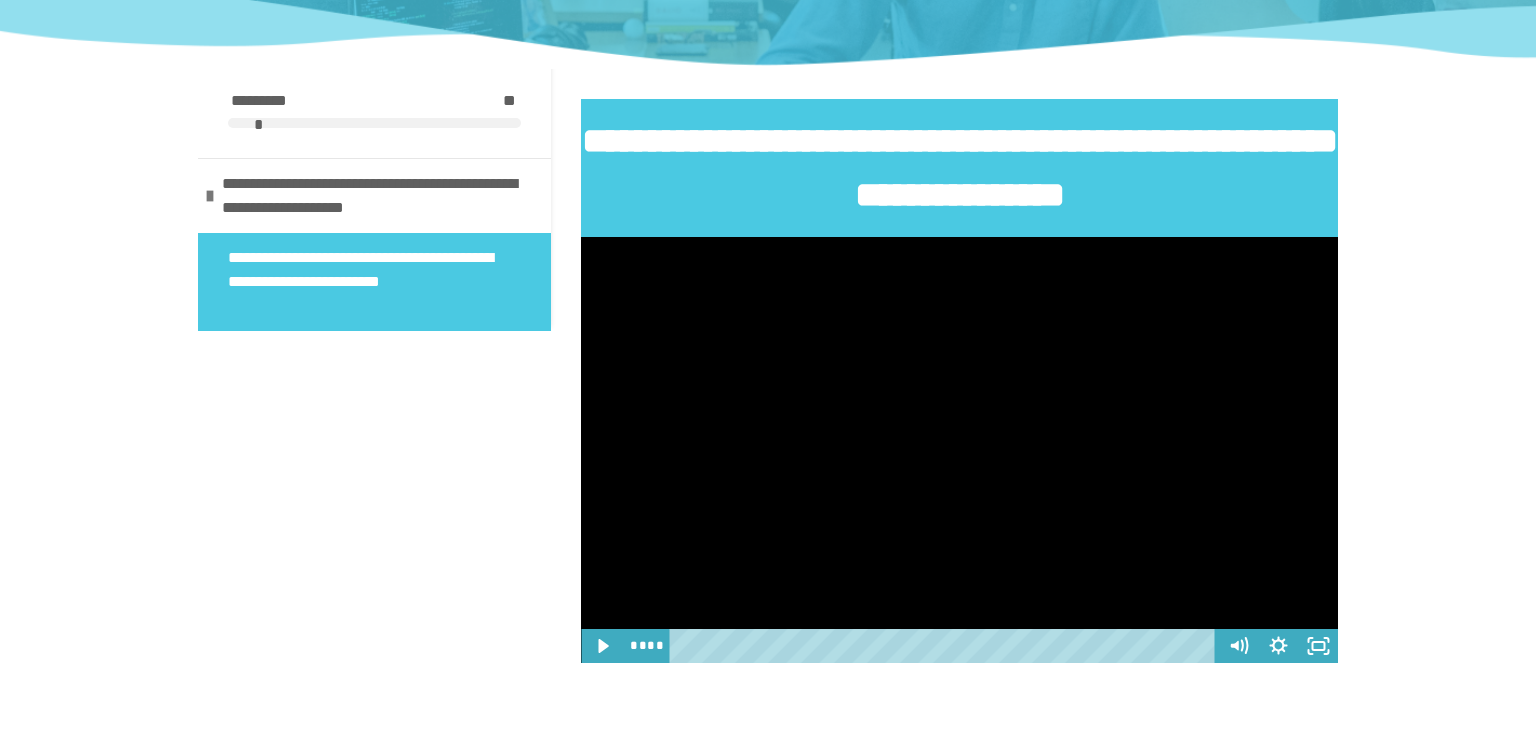 click at bounding box center (959, 450) 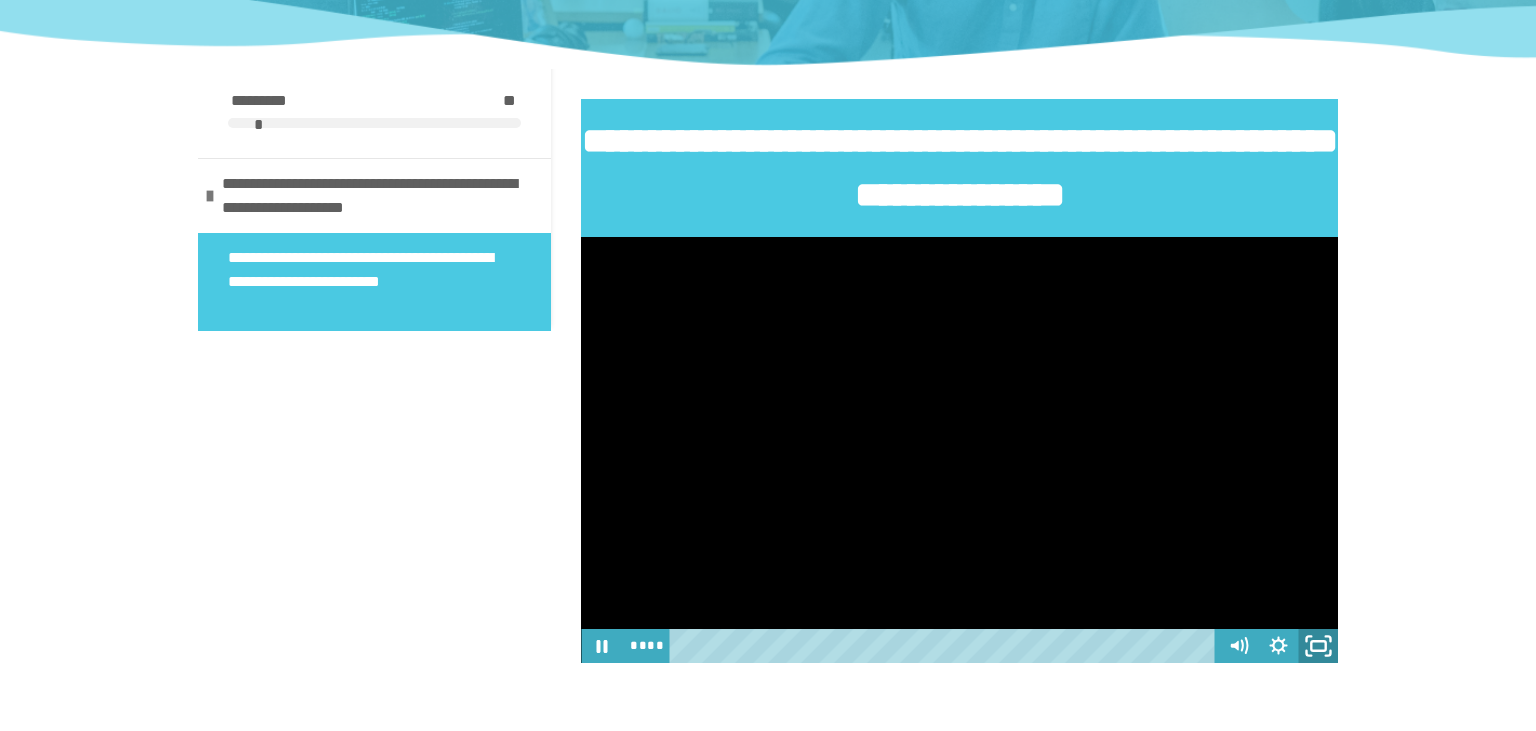 click 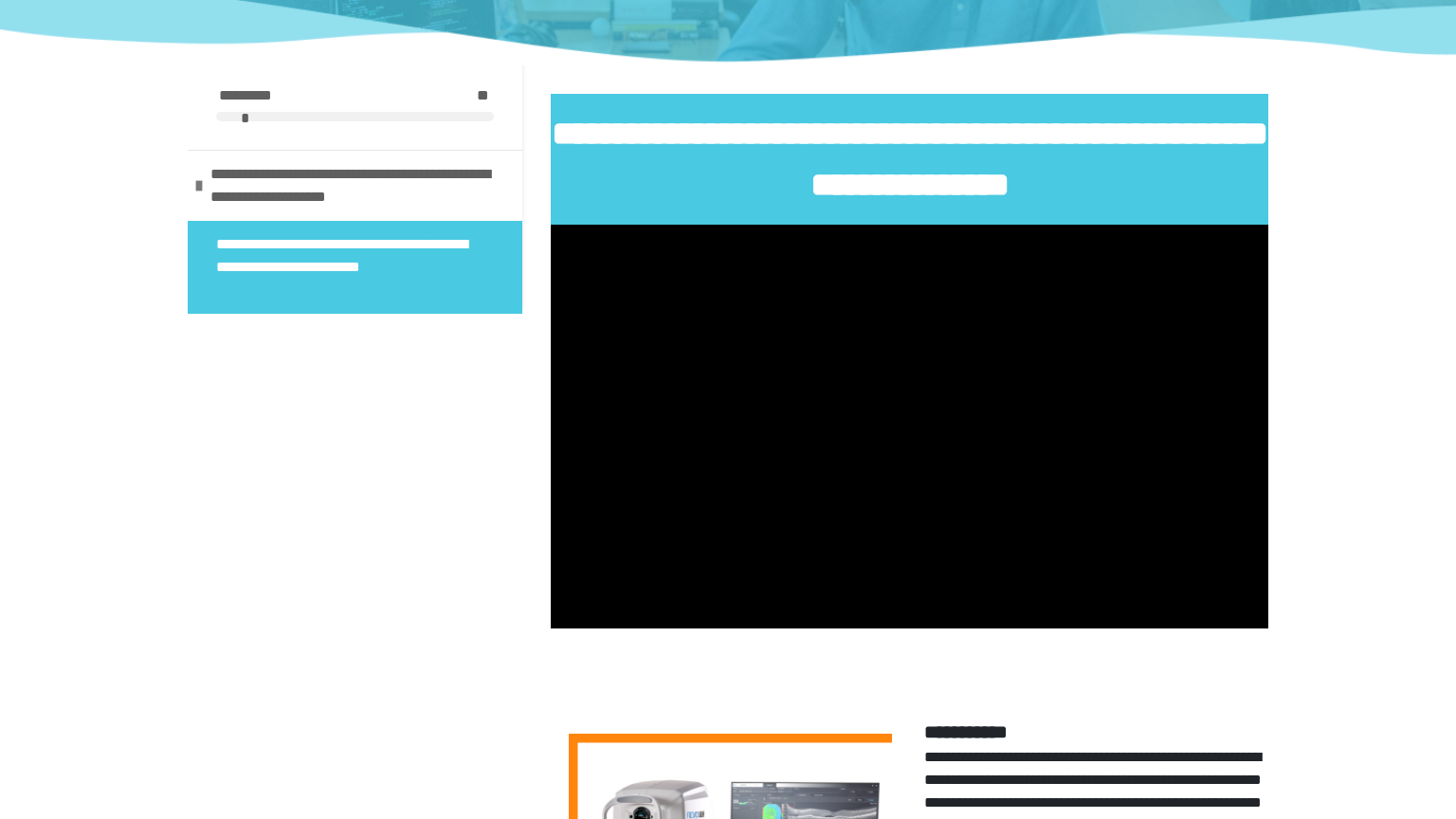 type 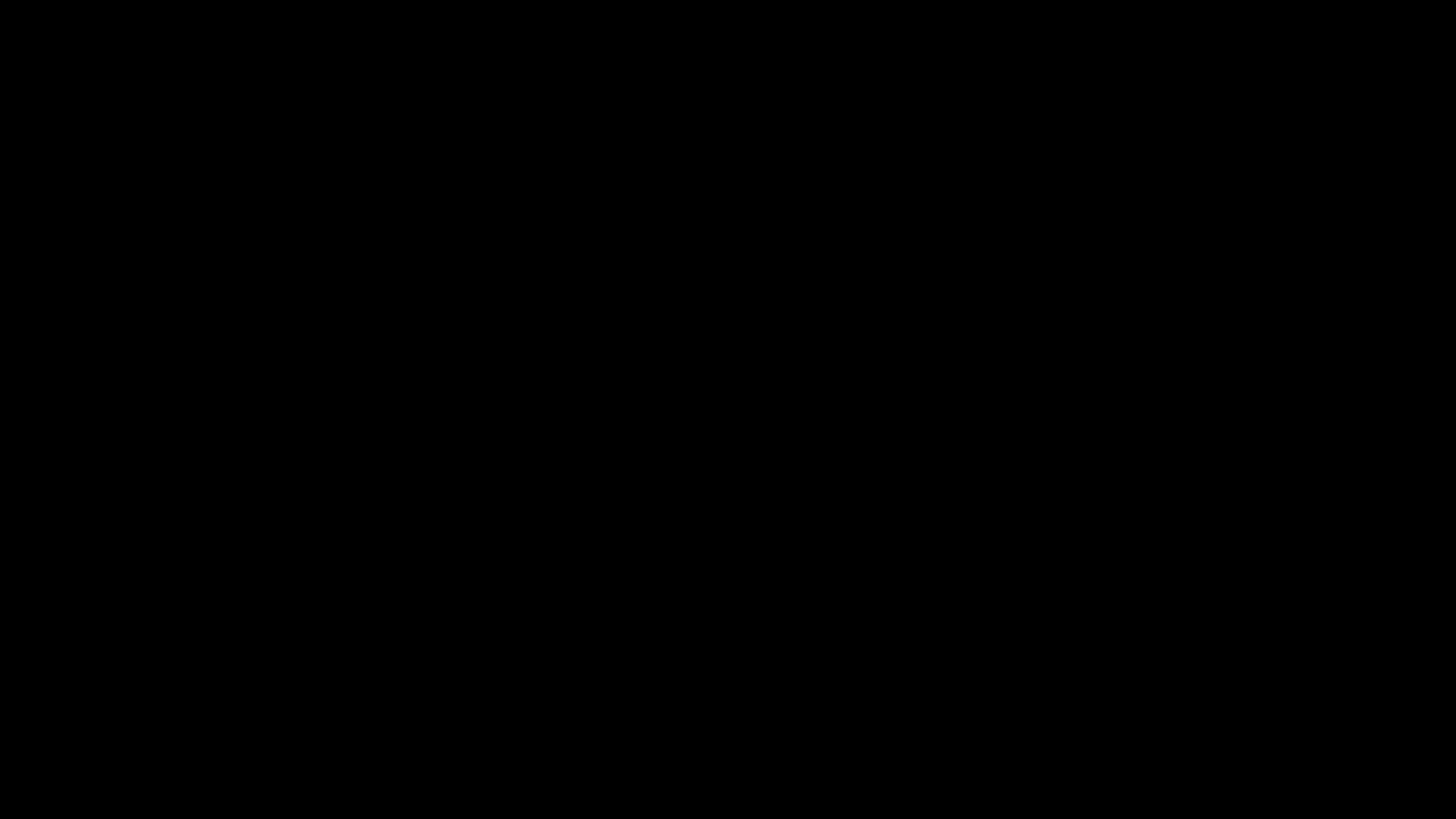 click at bounding box center [1431, 798] 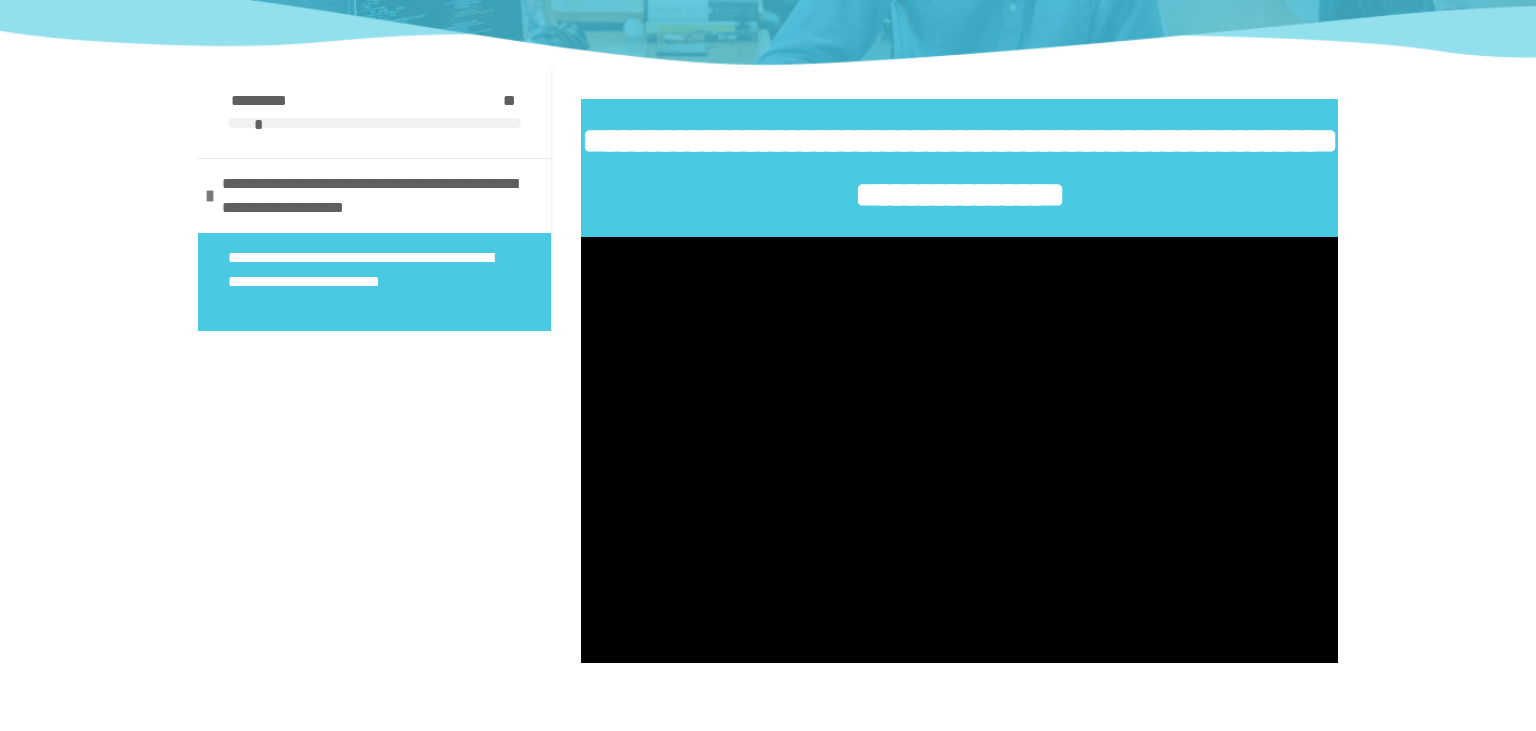click at bounding box center [959, 450] 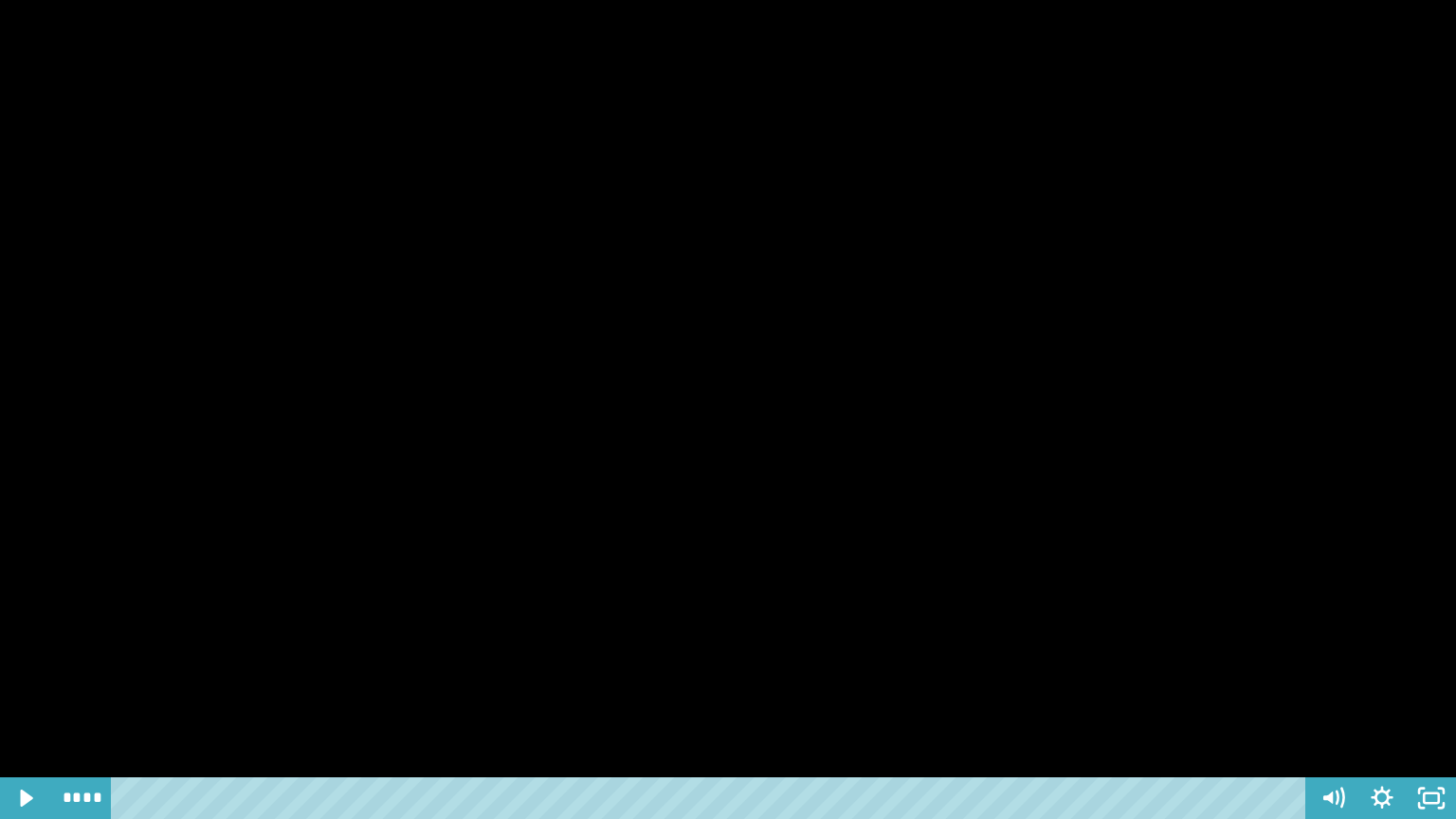 click at bounding box center (728, 410) 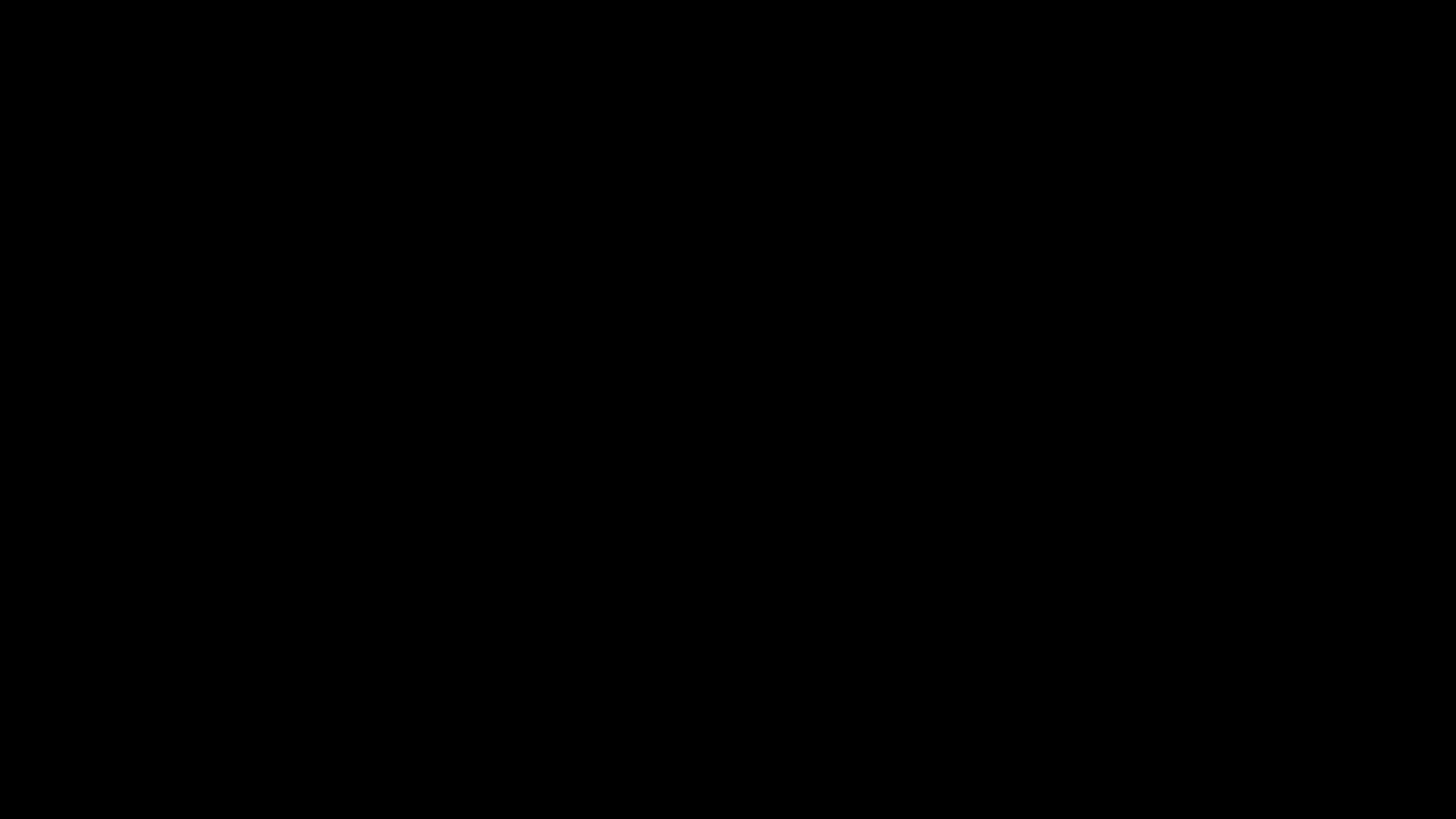 type 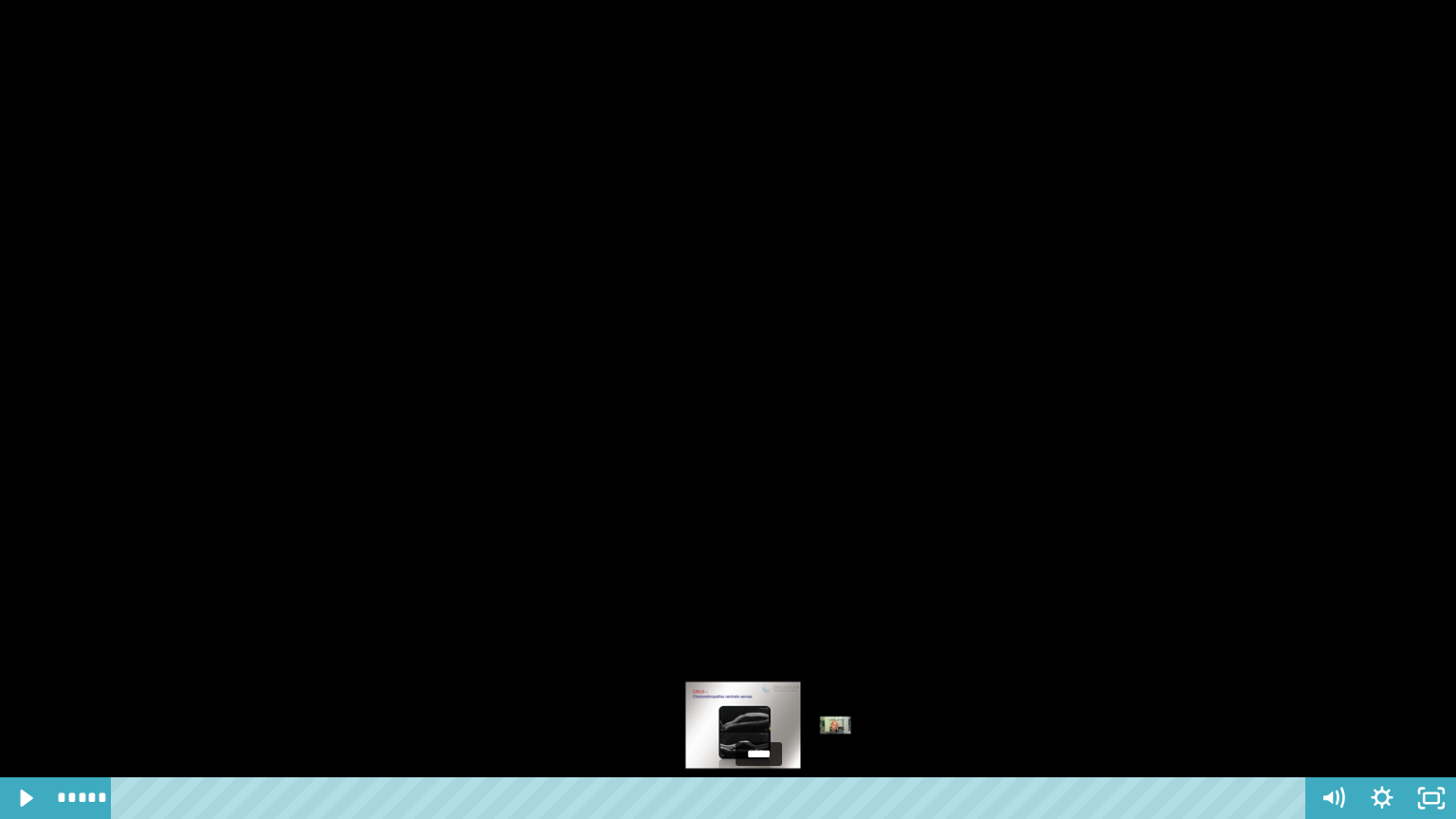 click on "*****" at bounding box center (712, 798) 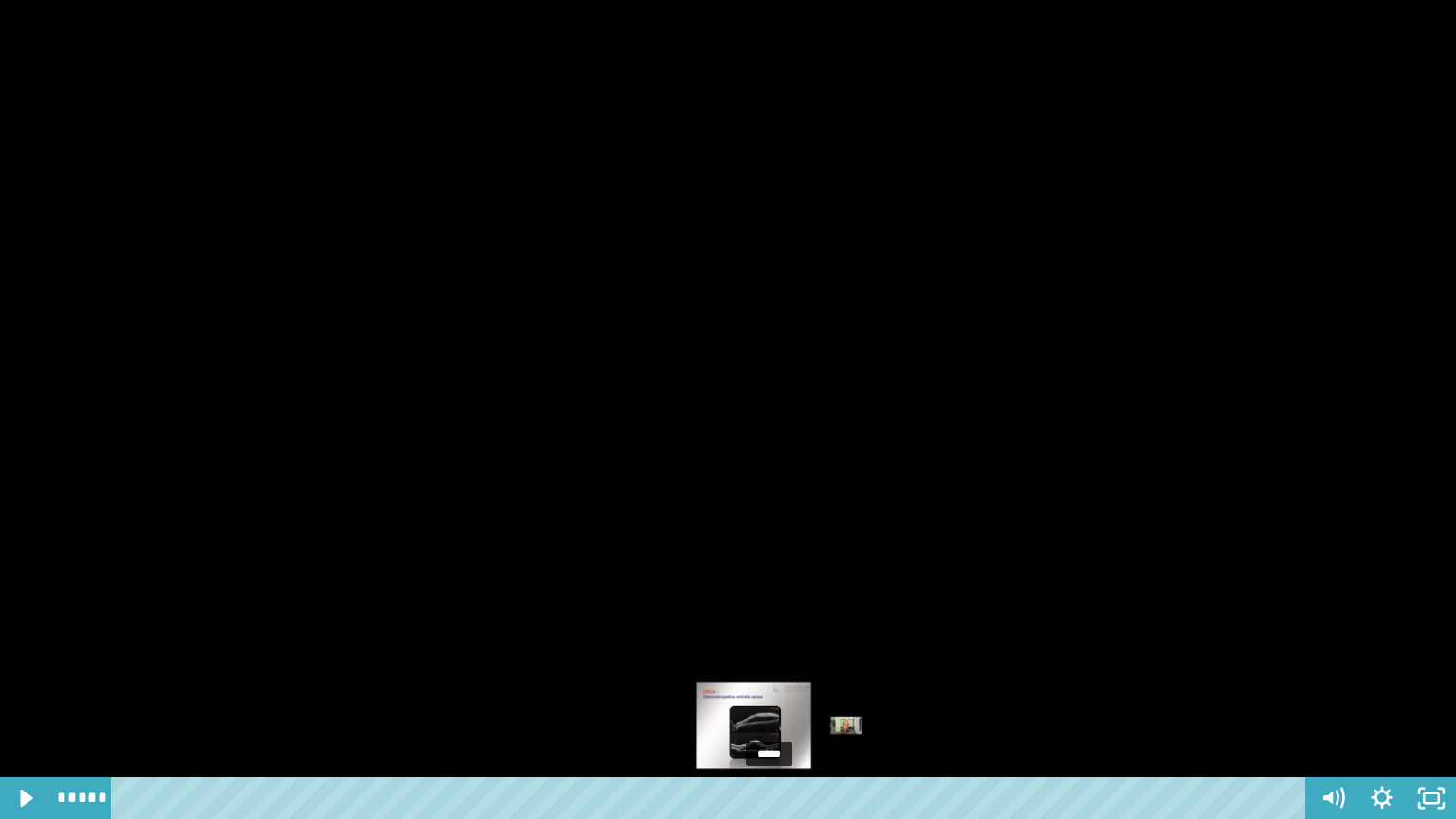 click on "*****" at bounding box center (712, 798) 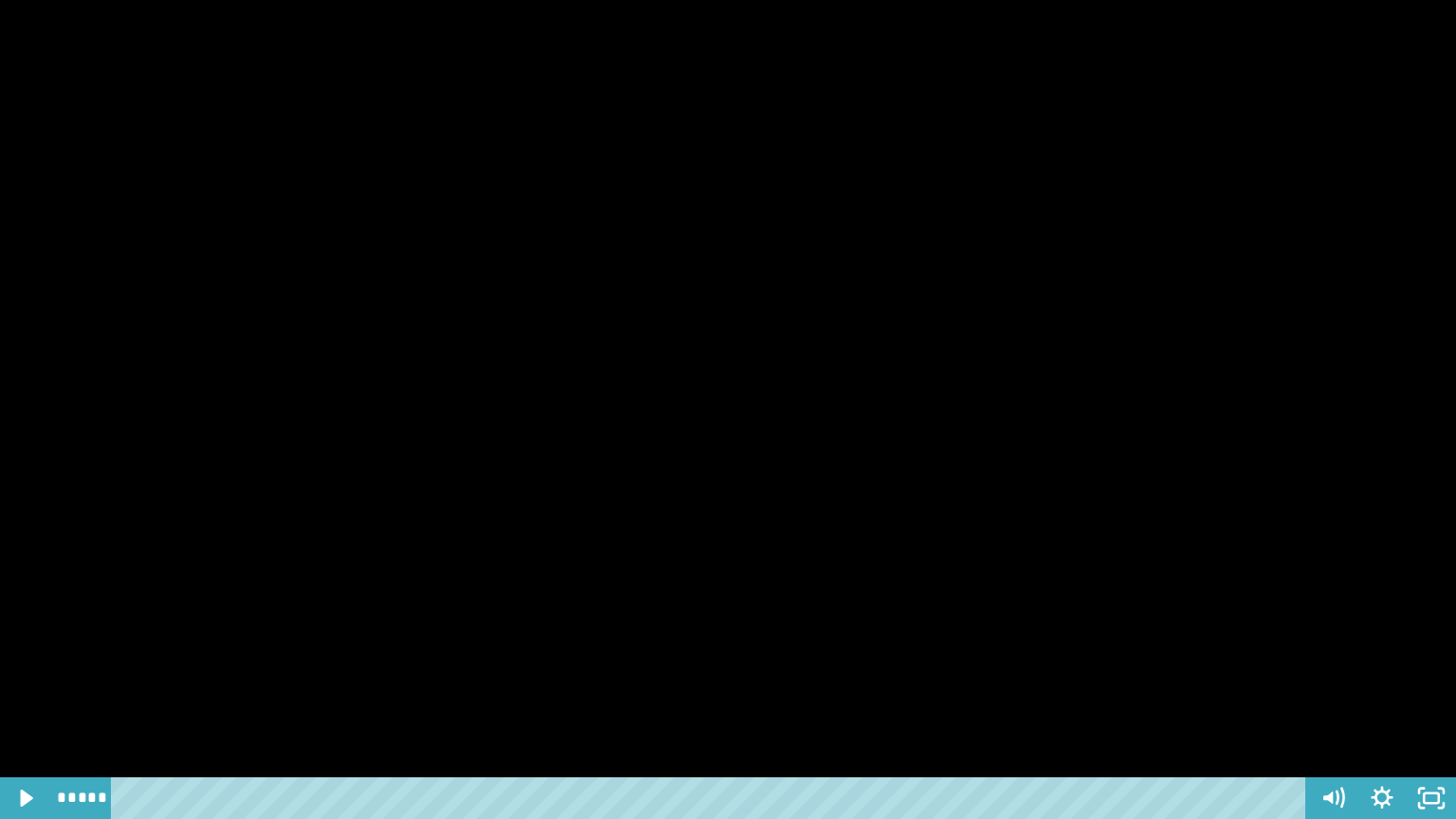 click at bounding box center (728, 410) 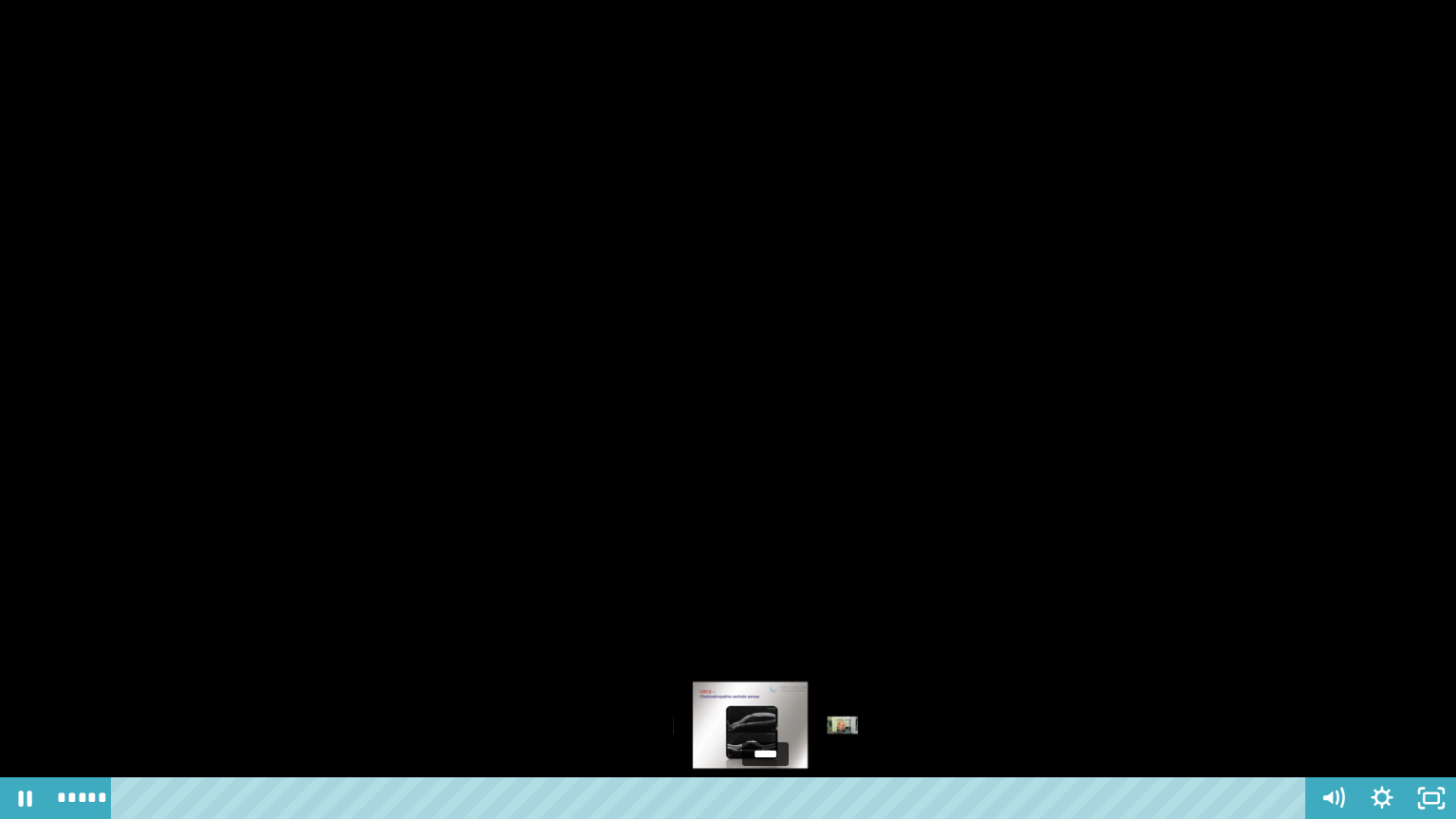 click at bounding box center [765, 798] 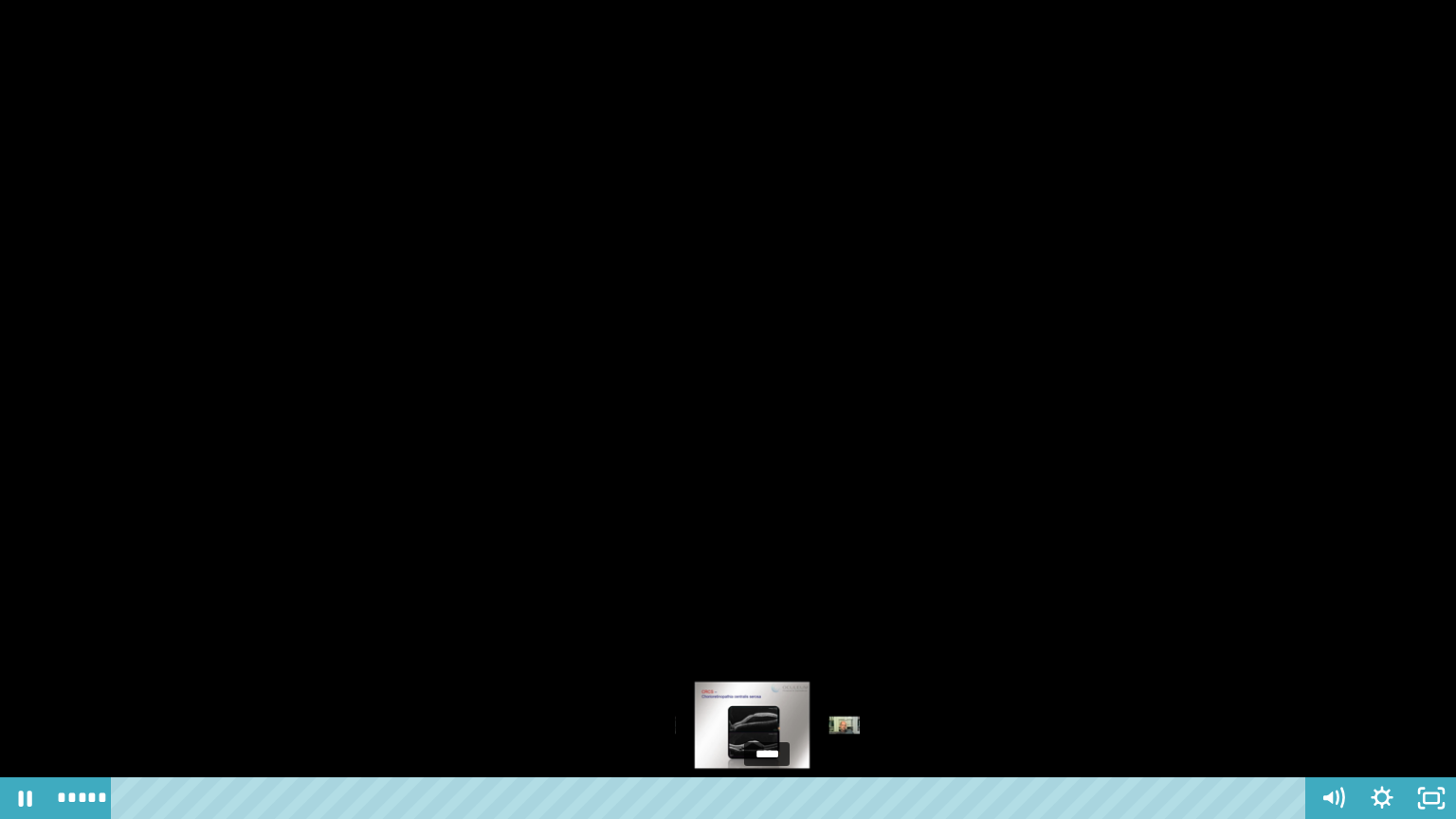 click at bounding box center [767, 798] 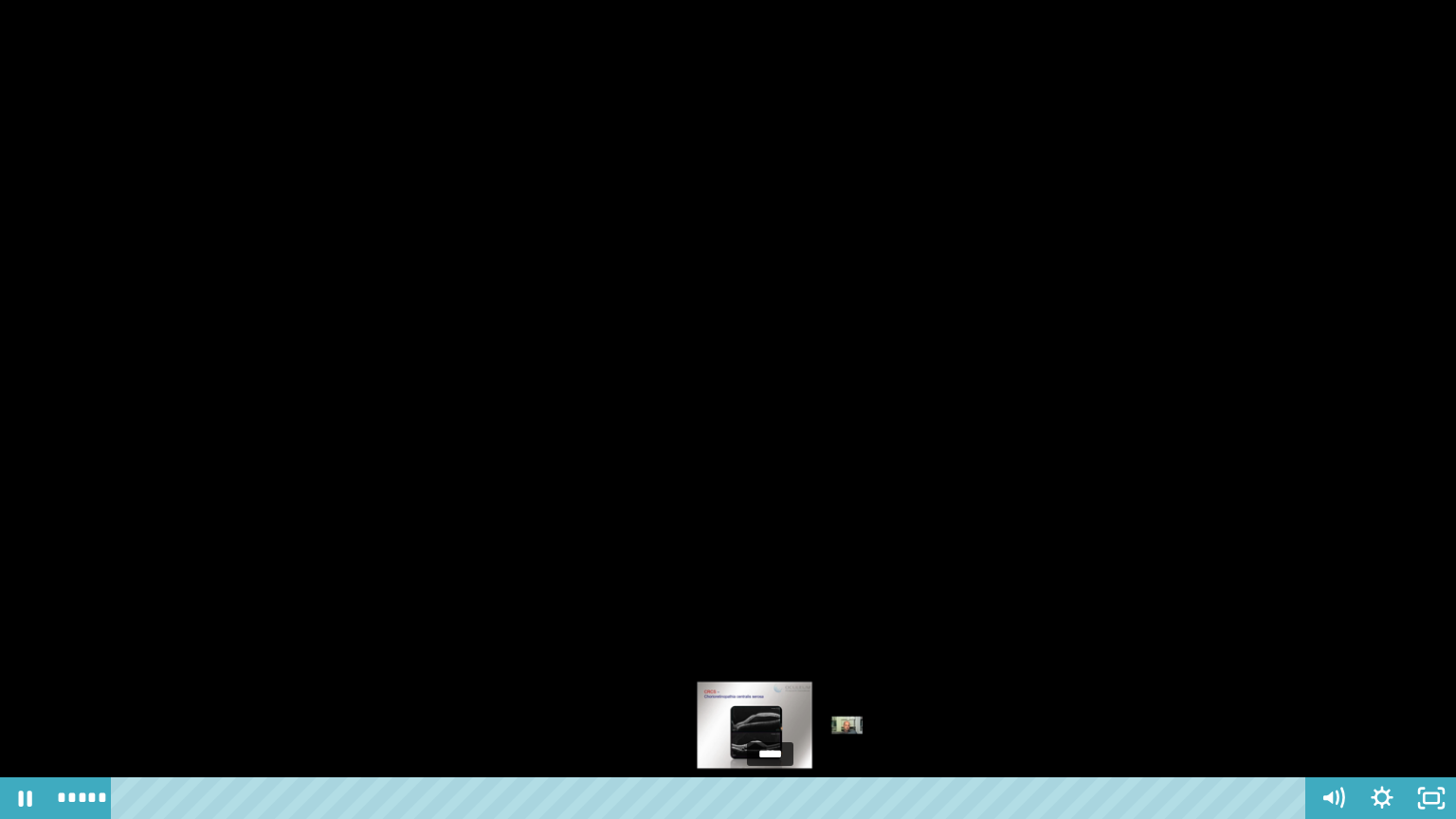 click at bounding box center (770, 798) 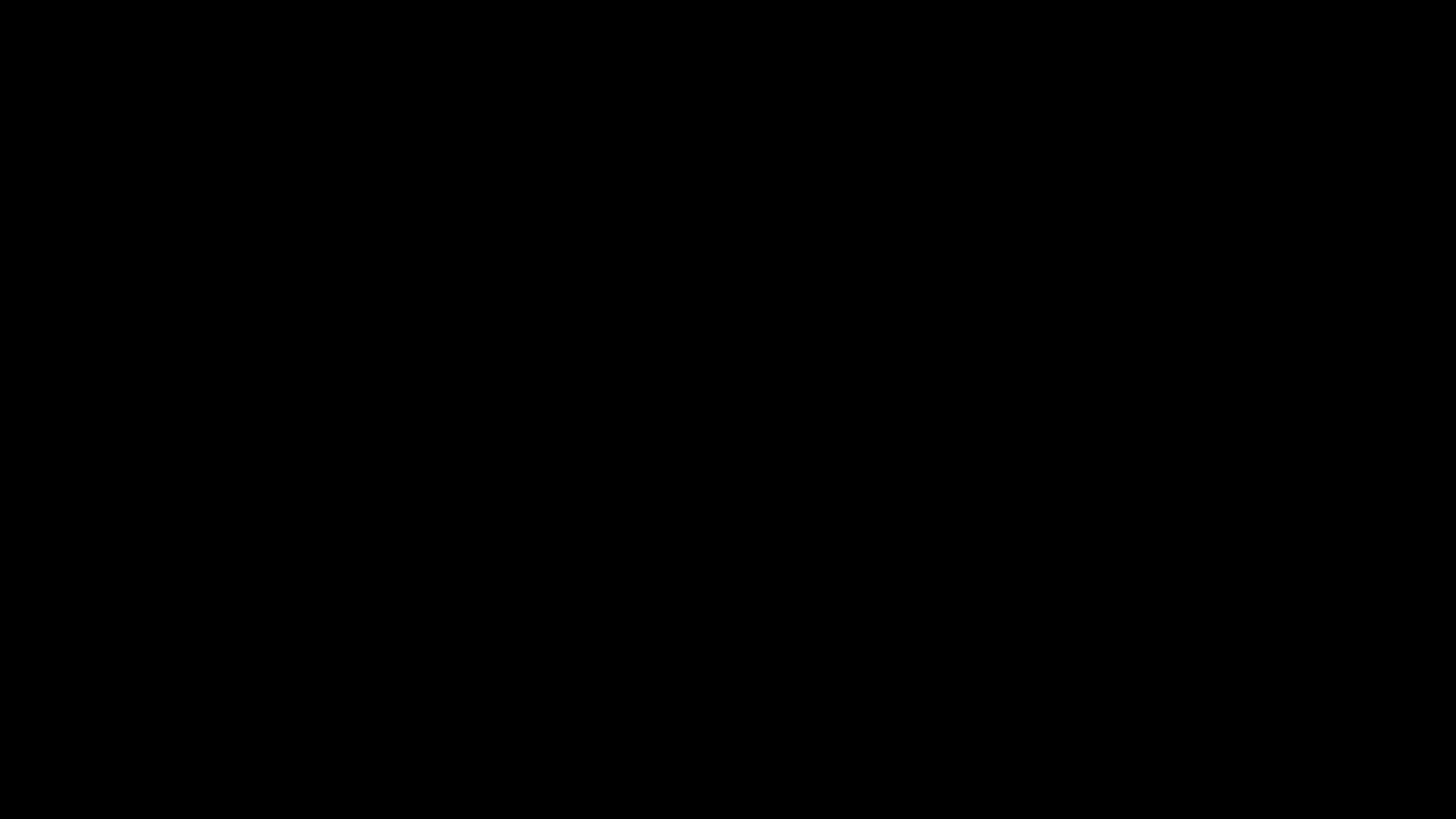 click at bounding box center (728, 410) 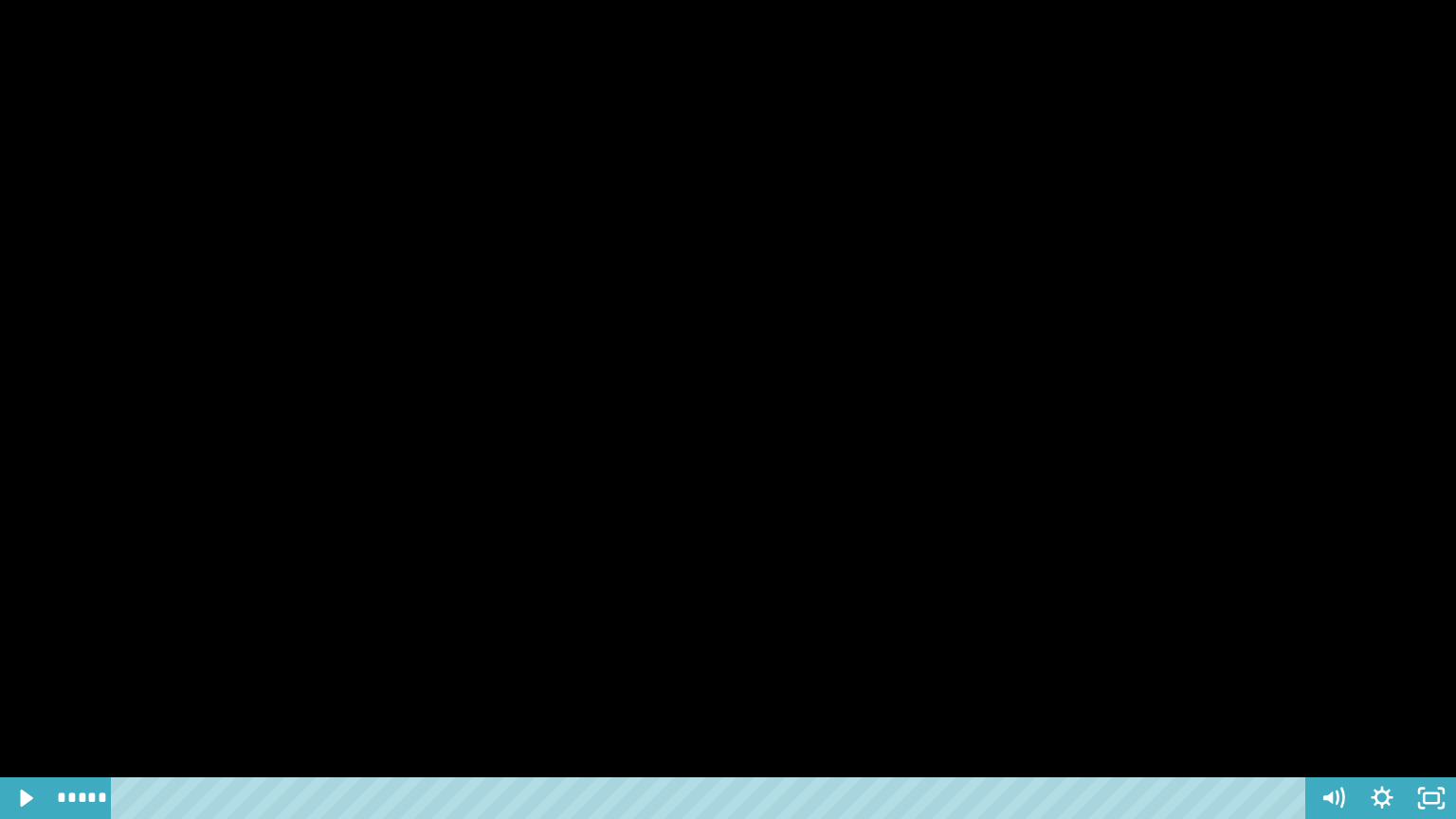 click at bounding box center (728, 410) 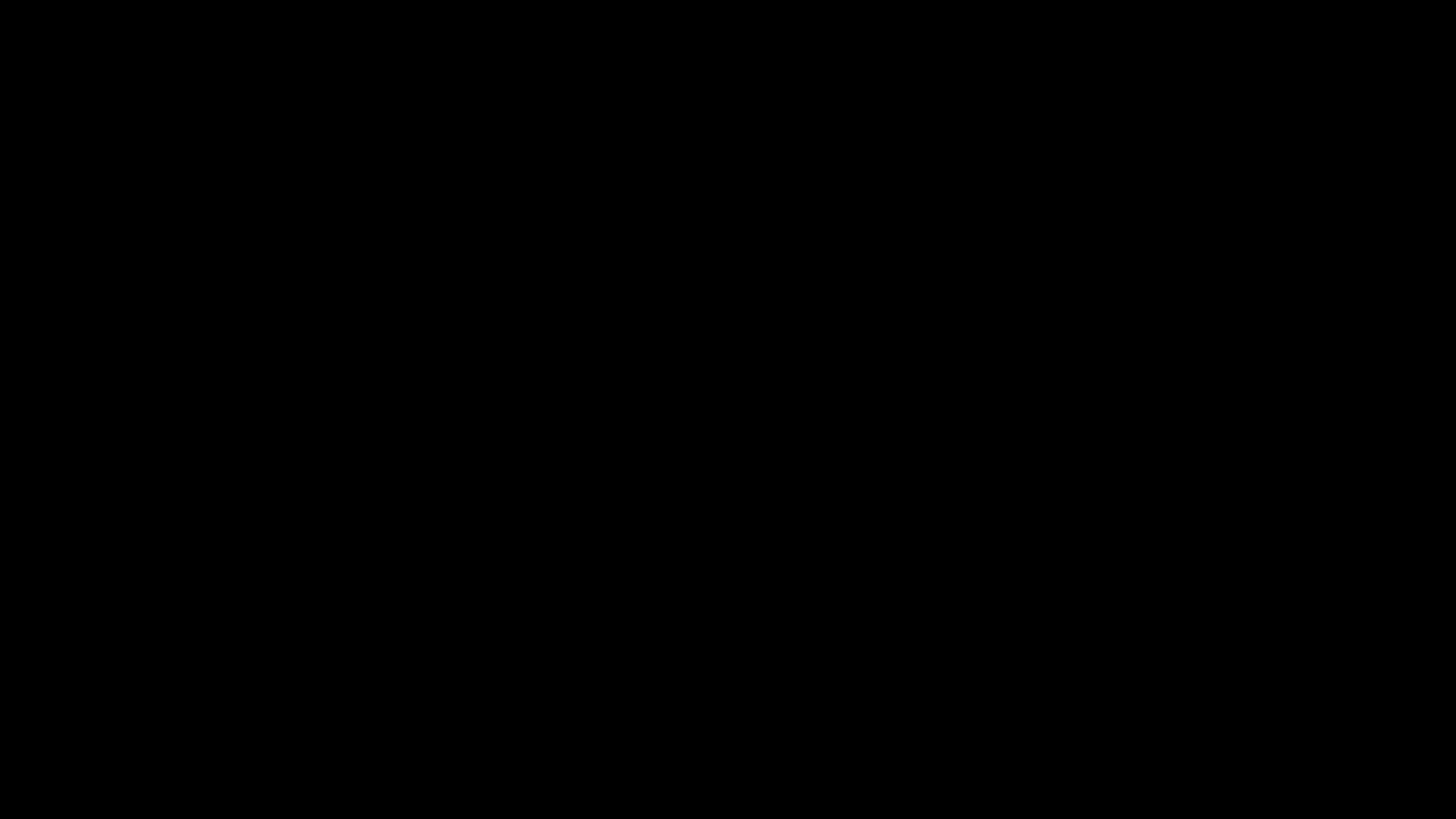 click at bounding box center [728, 410] 